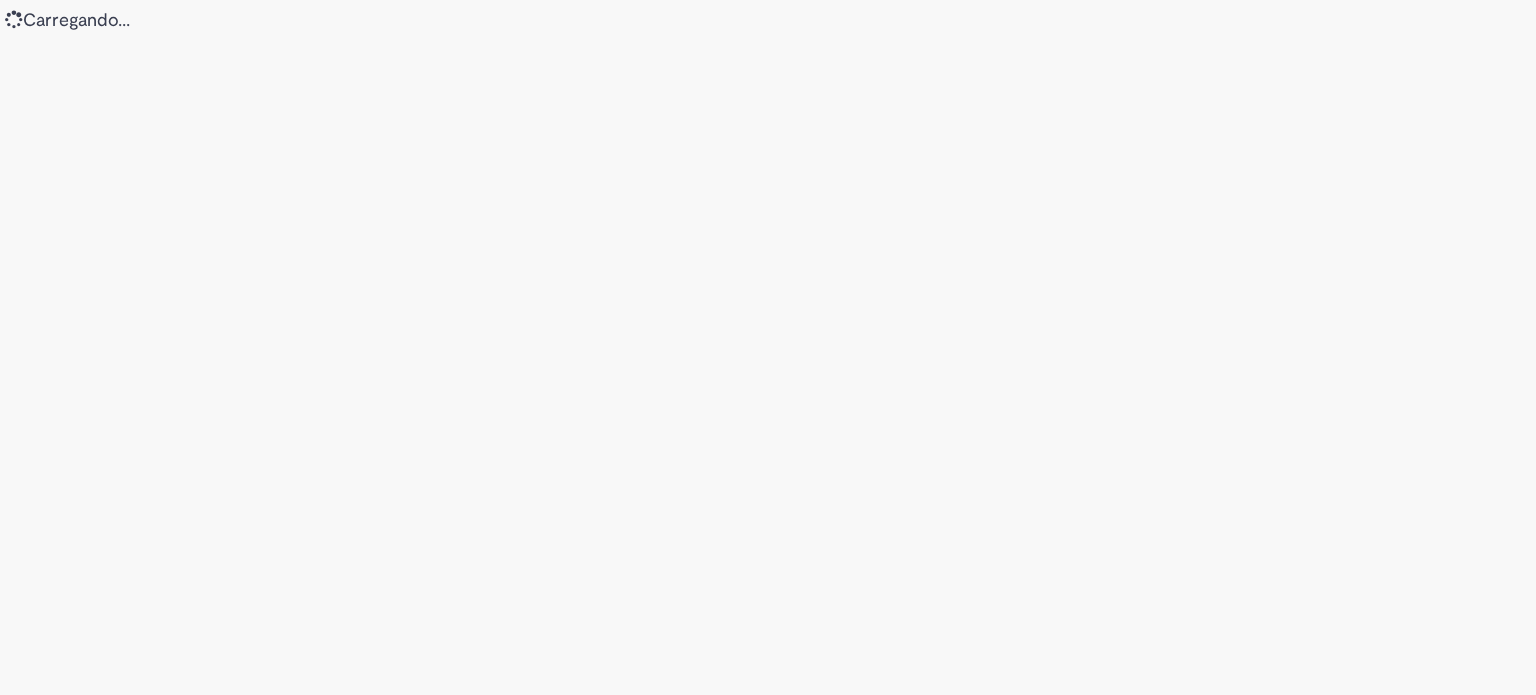 scroll, scrollTop: 0, scrollLeft: 0, axis: both 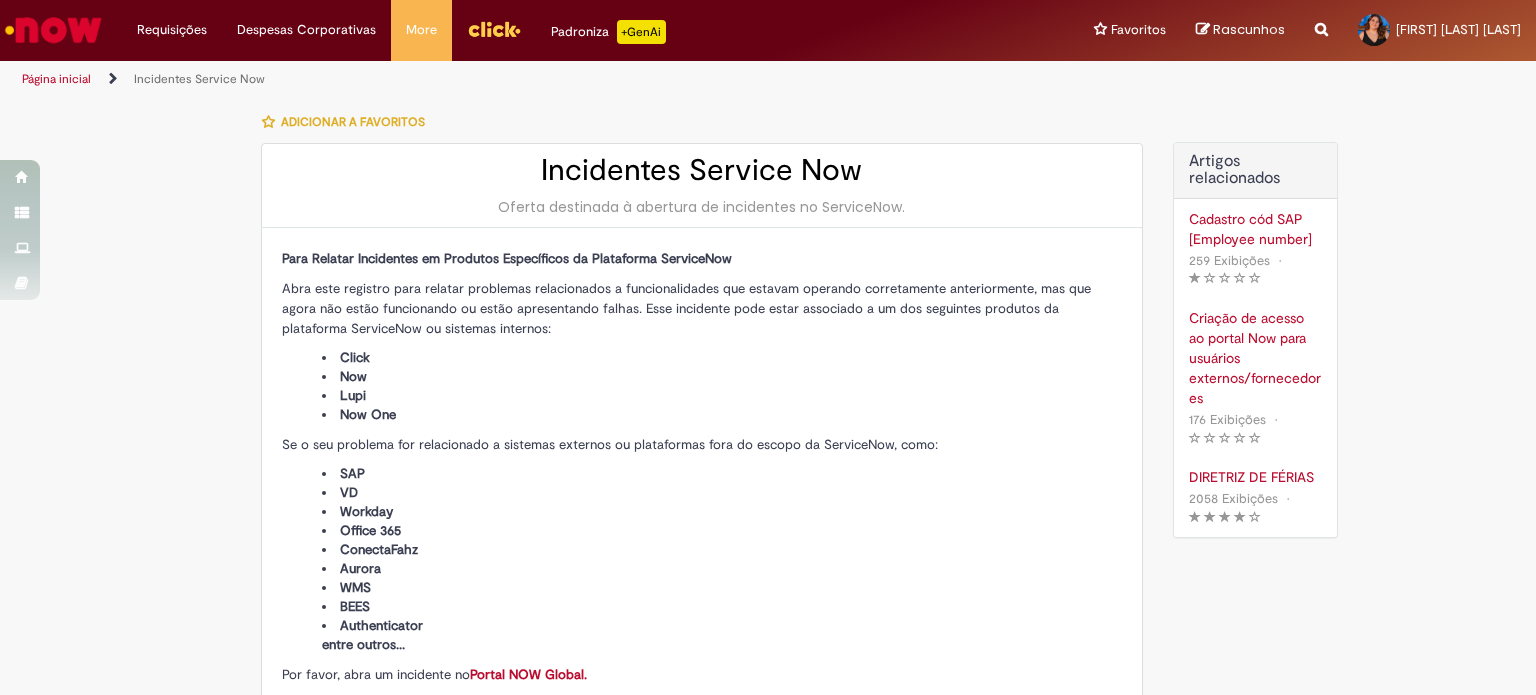 type on "**********" 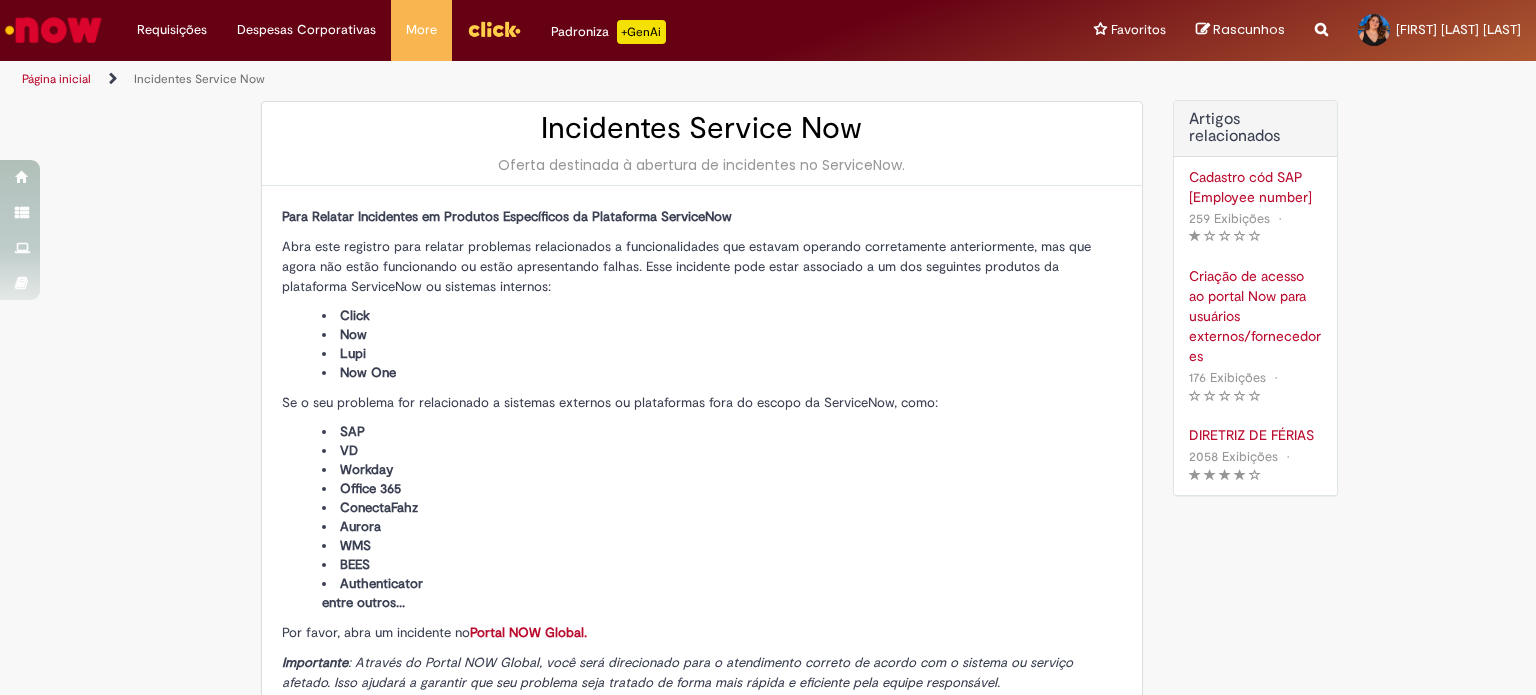 scroll, scrollTop: 0, scrollLeft: 0, axis: both 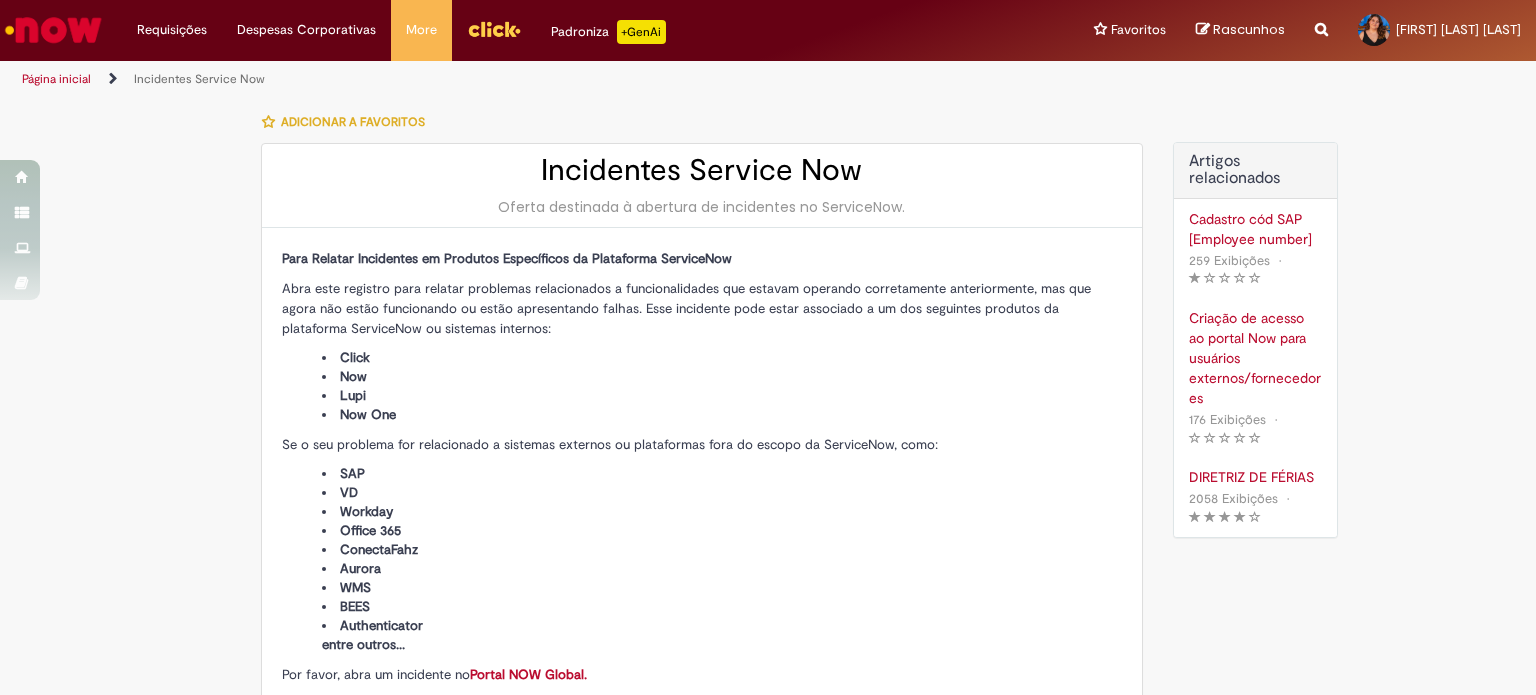 click at bounding box center [1321, 18] 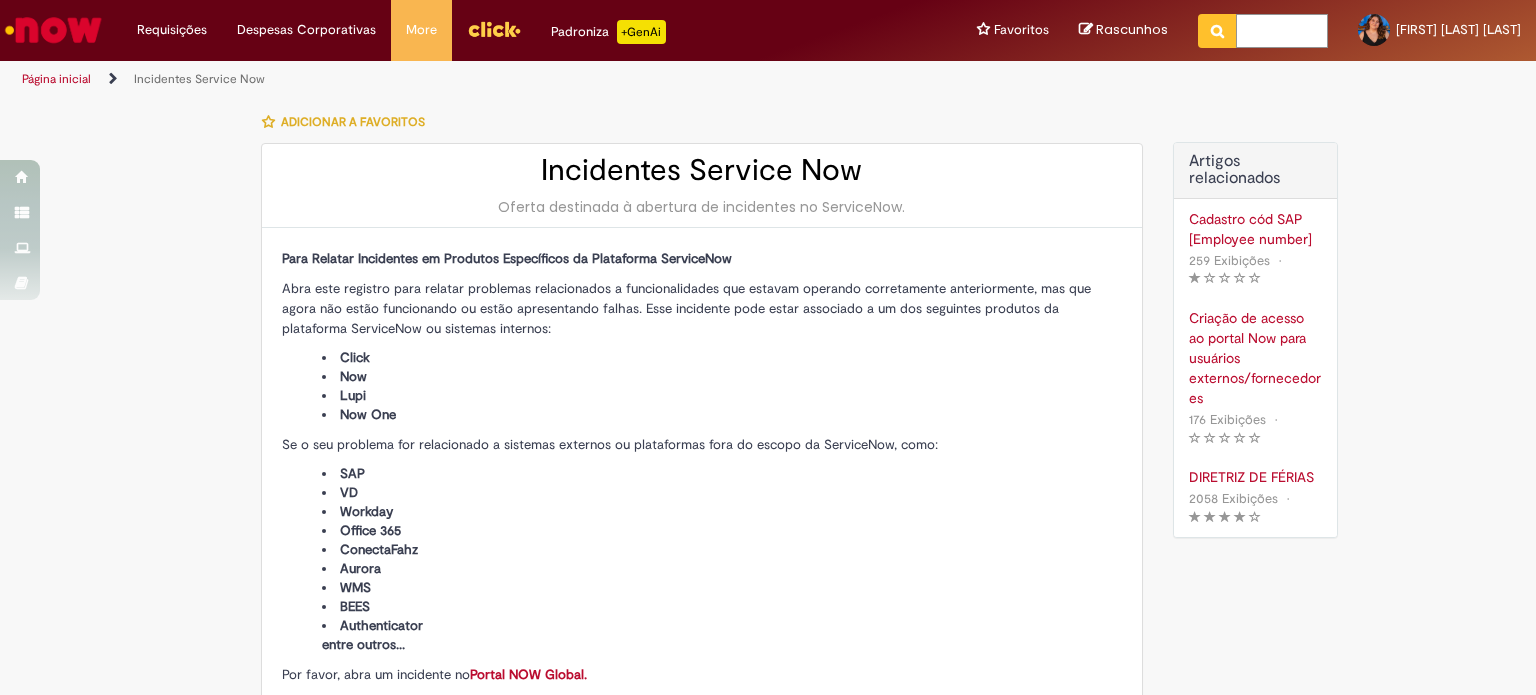 click at bounding box center (1282, 31) 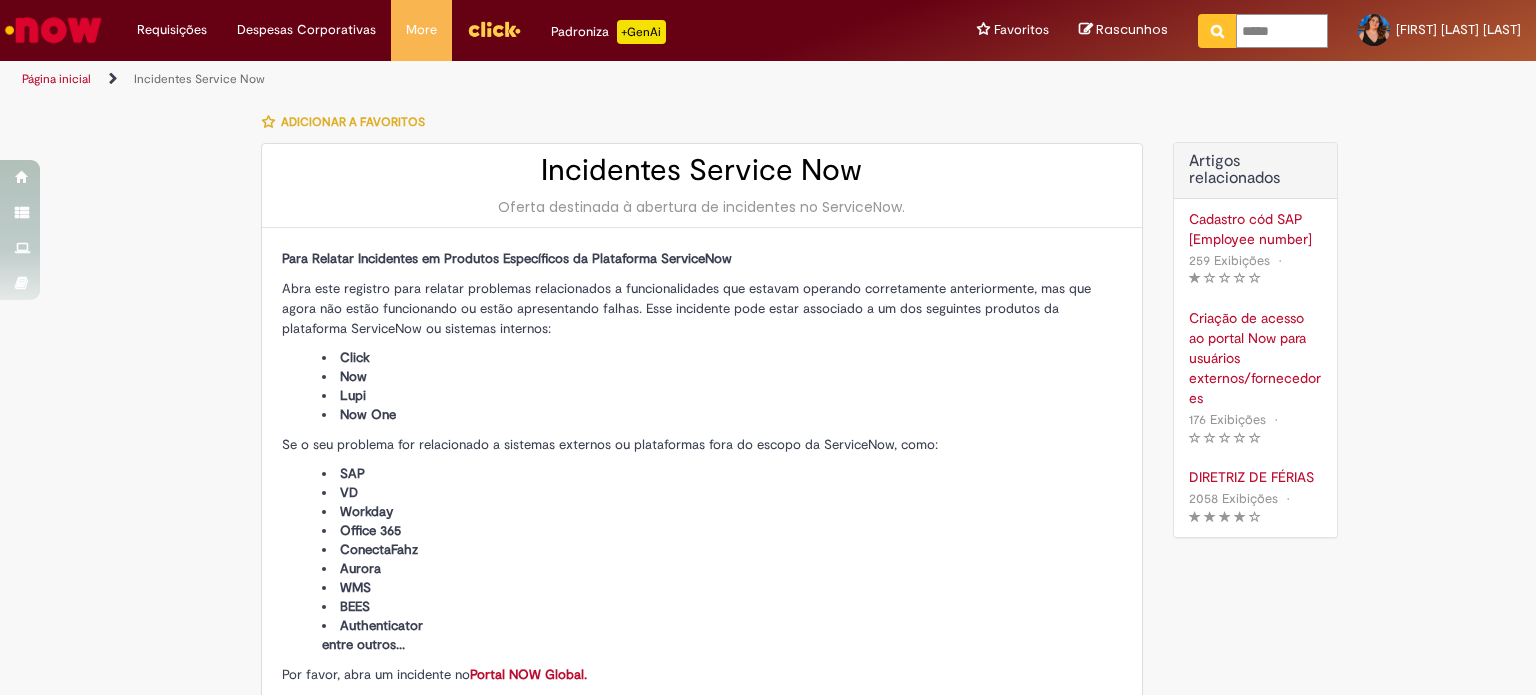 type on "******" 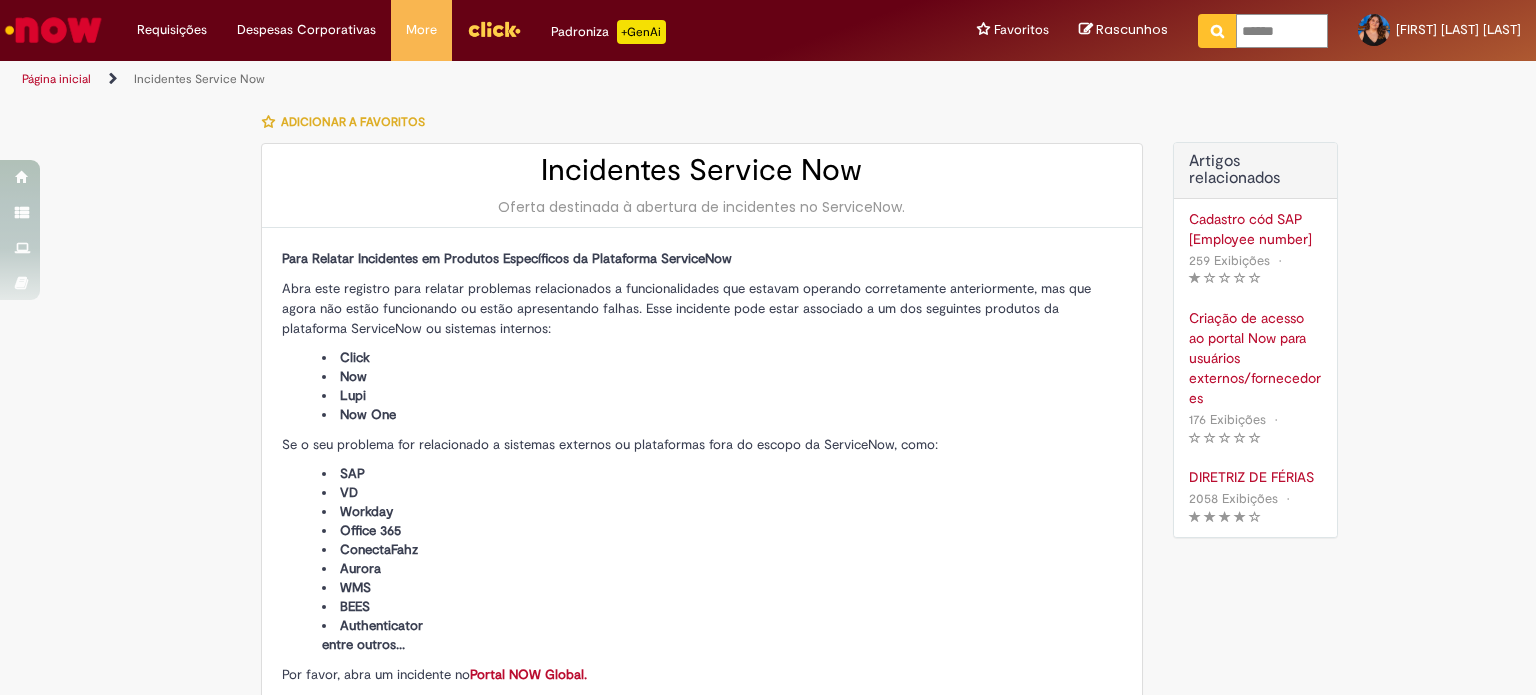 click at bounding box center [1217, 31] 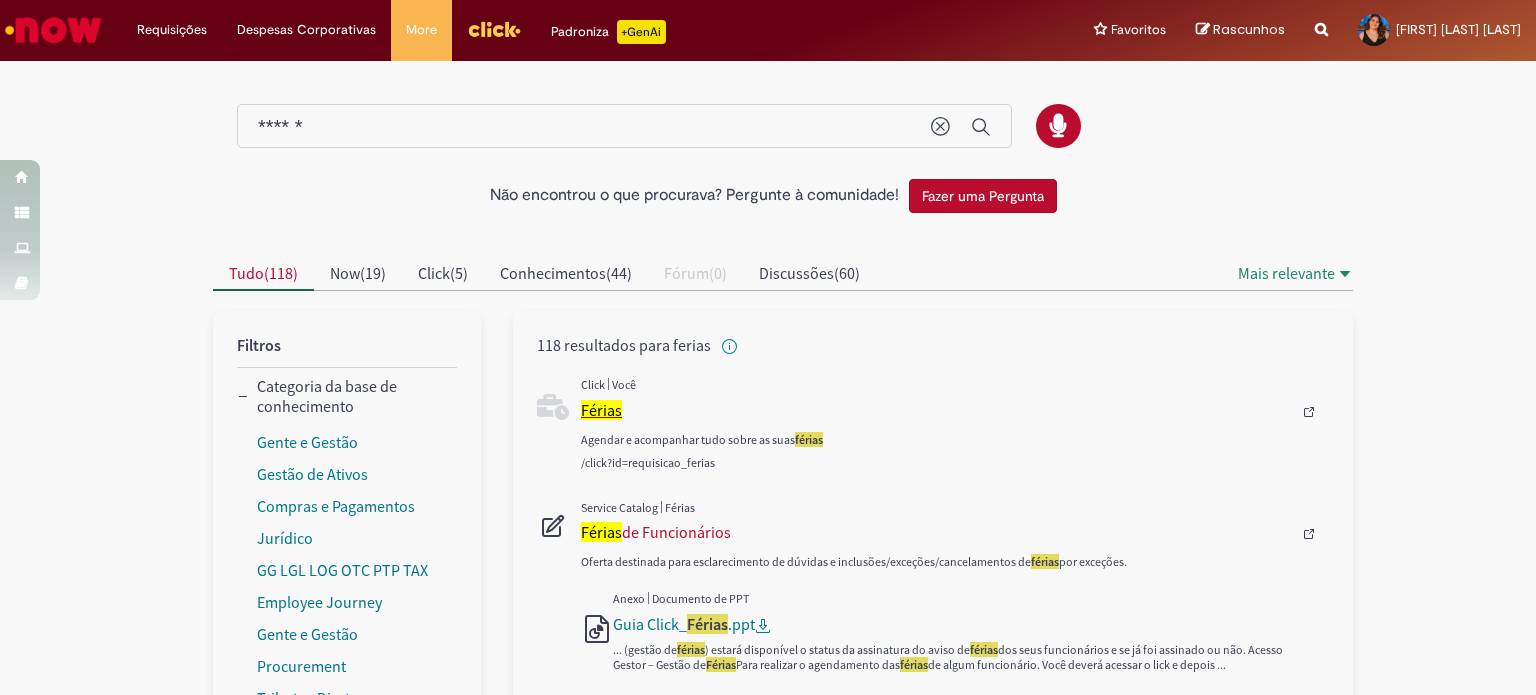 click on "Férias" at bounding box center [601, 410] 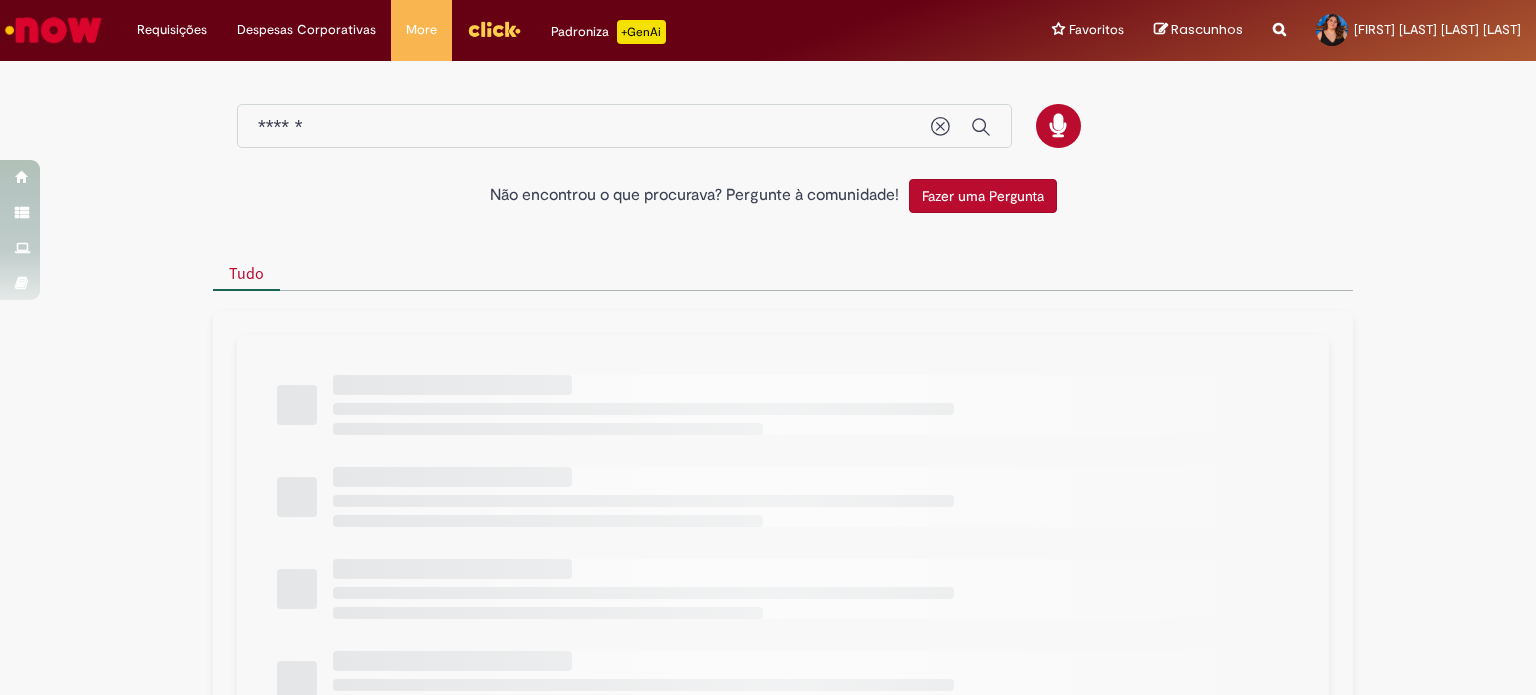 scroll, scrollTop: 0, scrollLeft: 0, axis: both 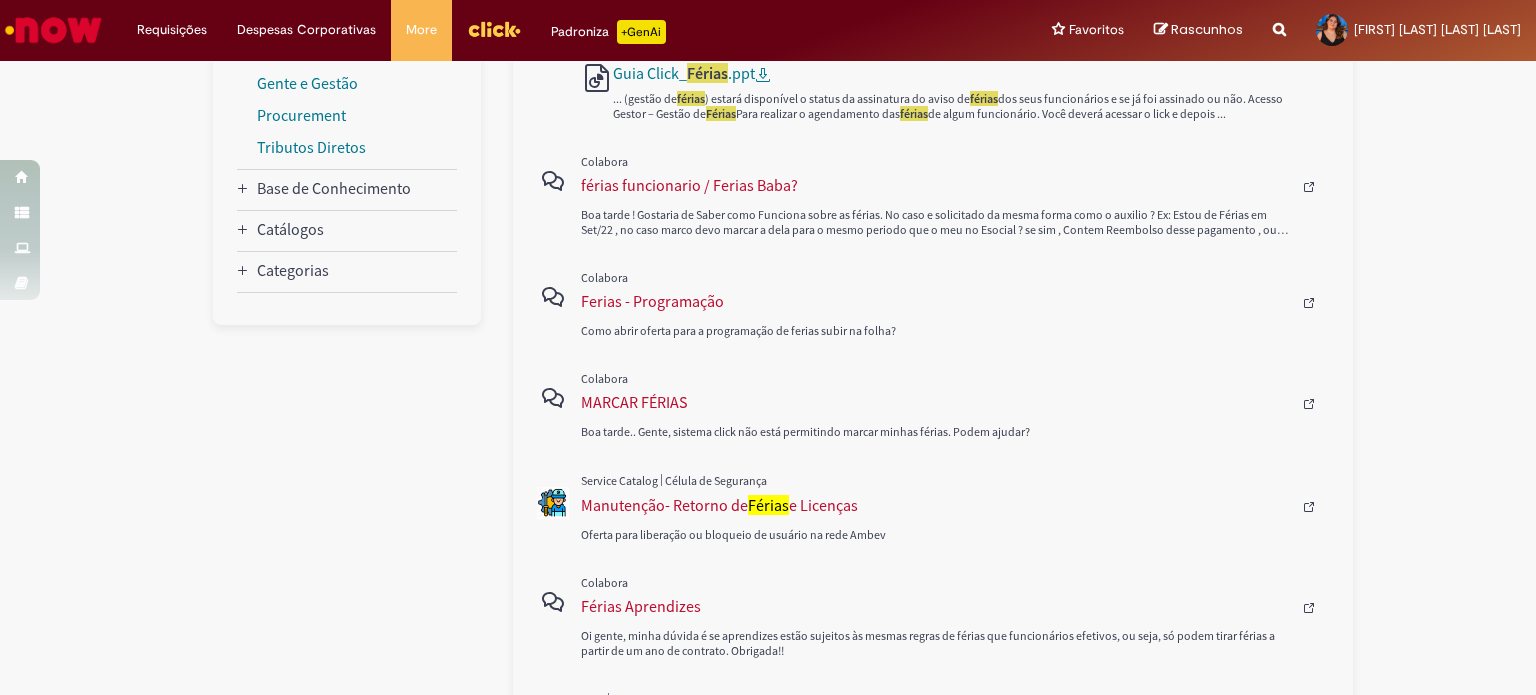 click at bounding box center [1279, 18] 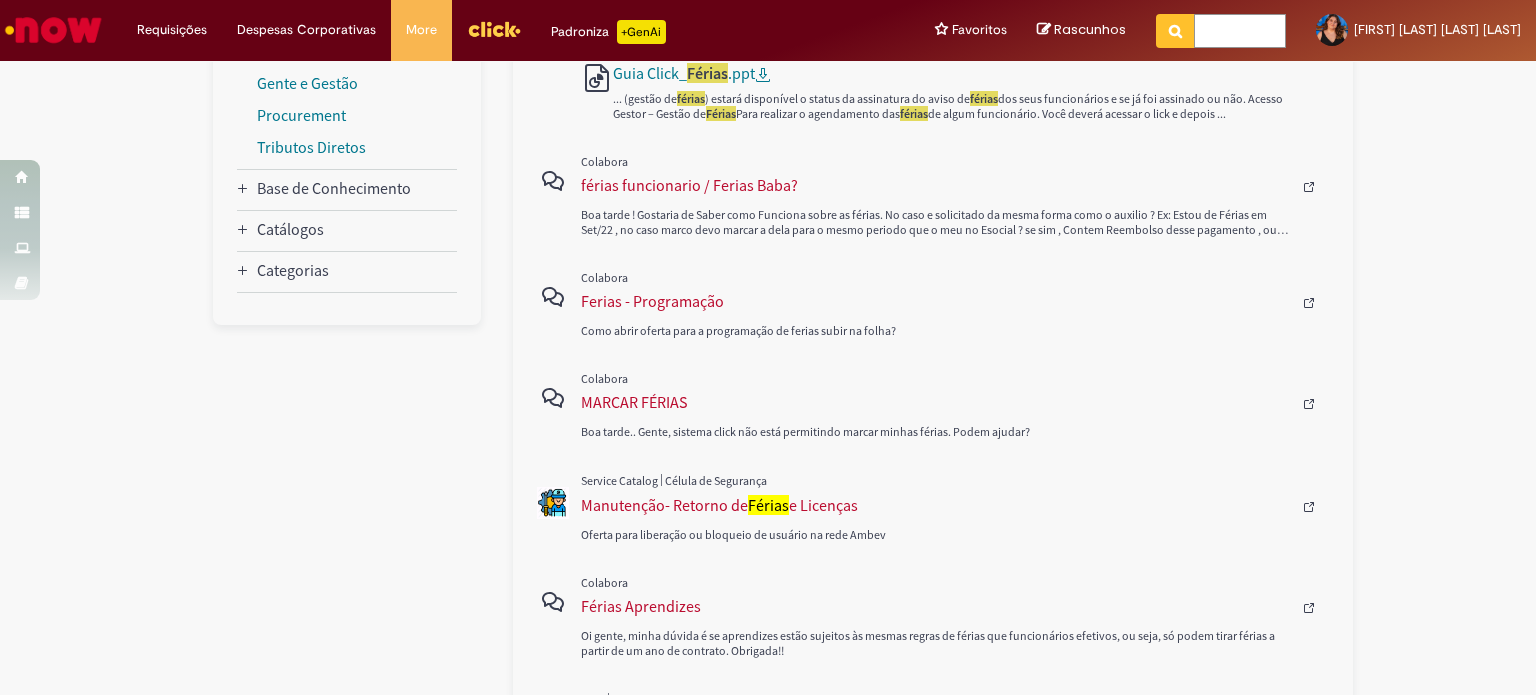 click at bounding box center (1240, 31) 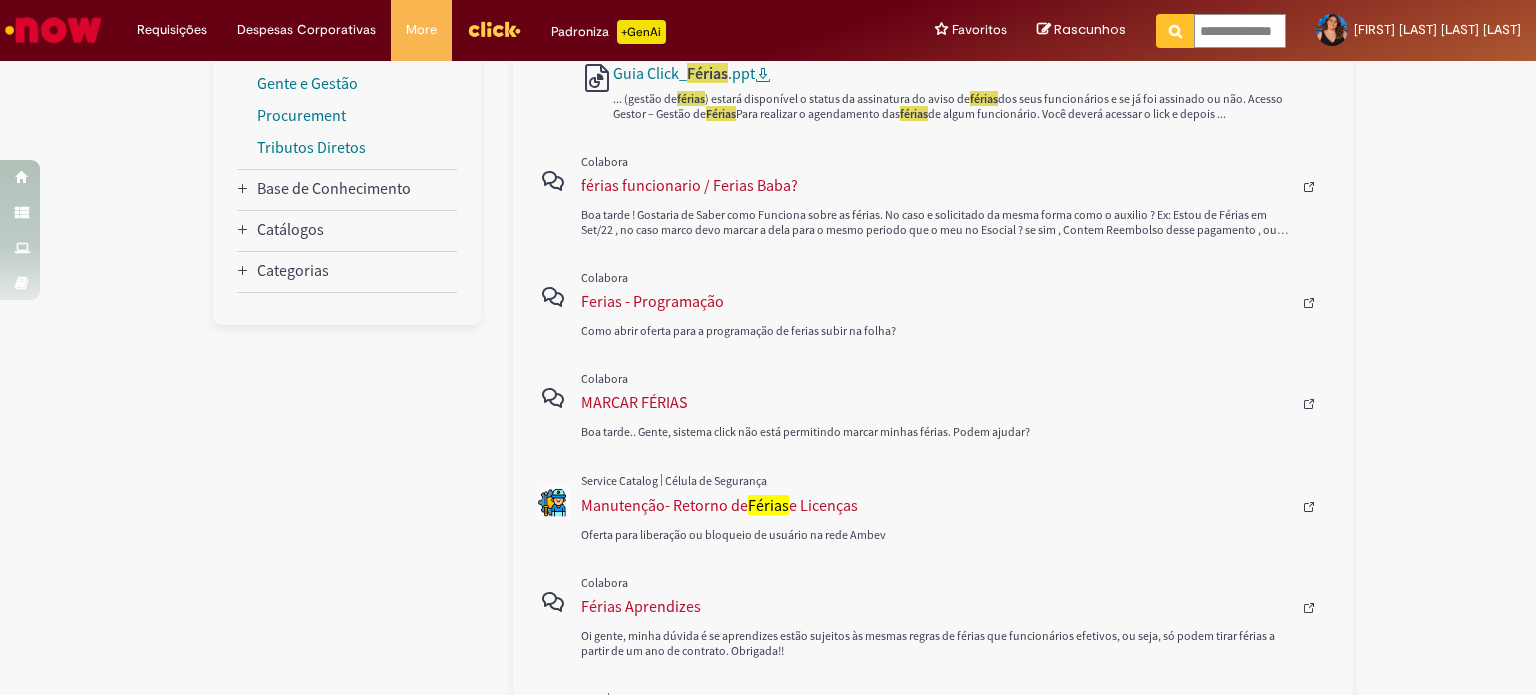 type on "**********" 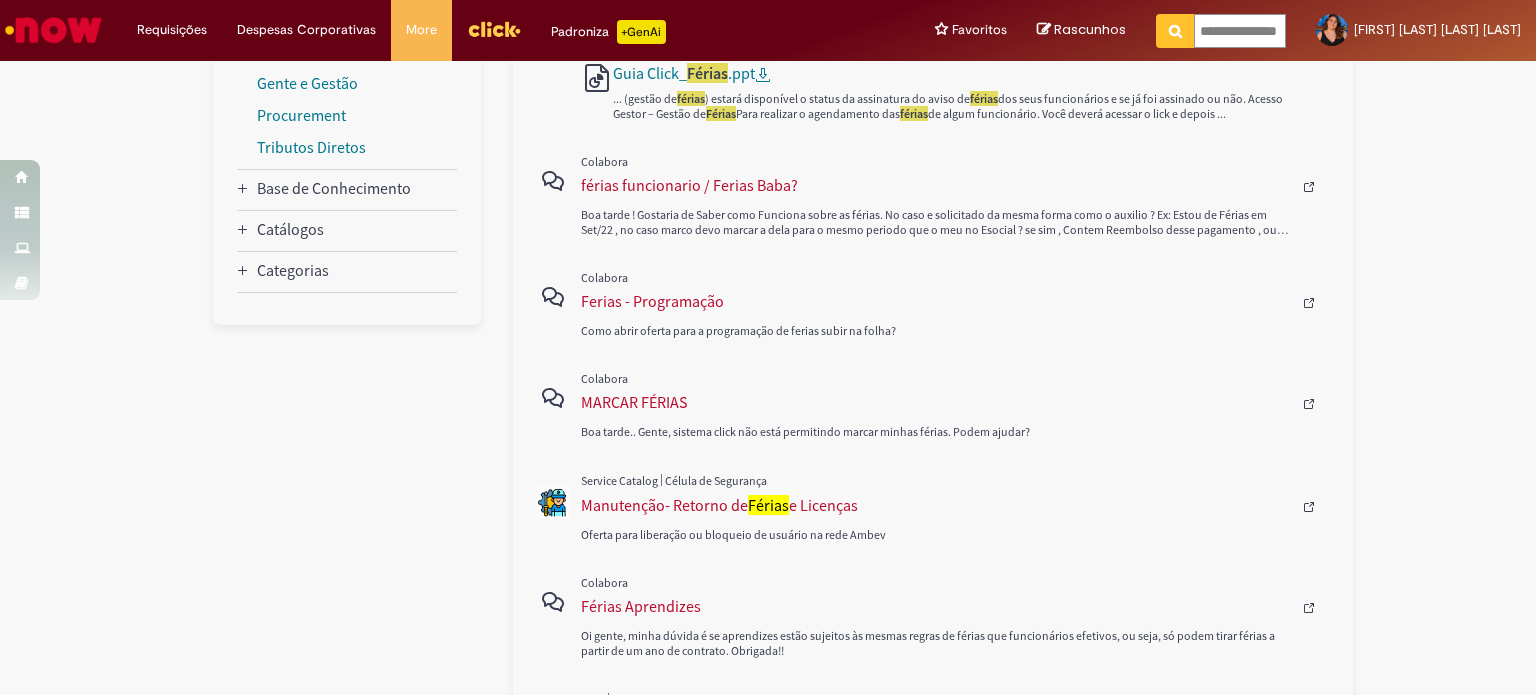 scroll, scrollTop: 0, scrollLeft: 14, axis: horizontal 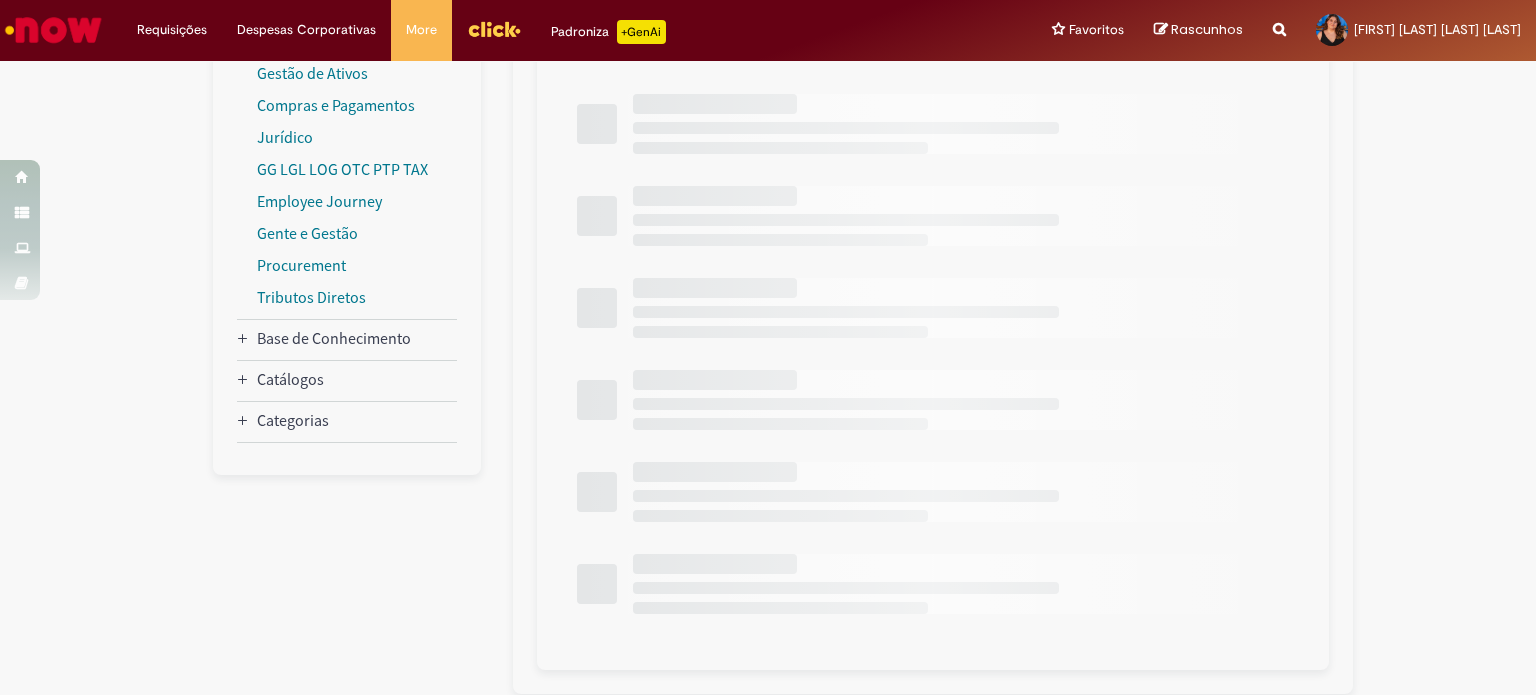 type on "**********" 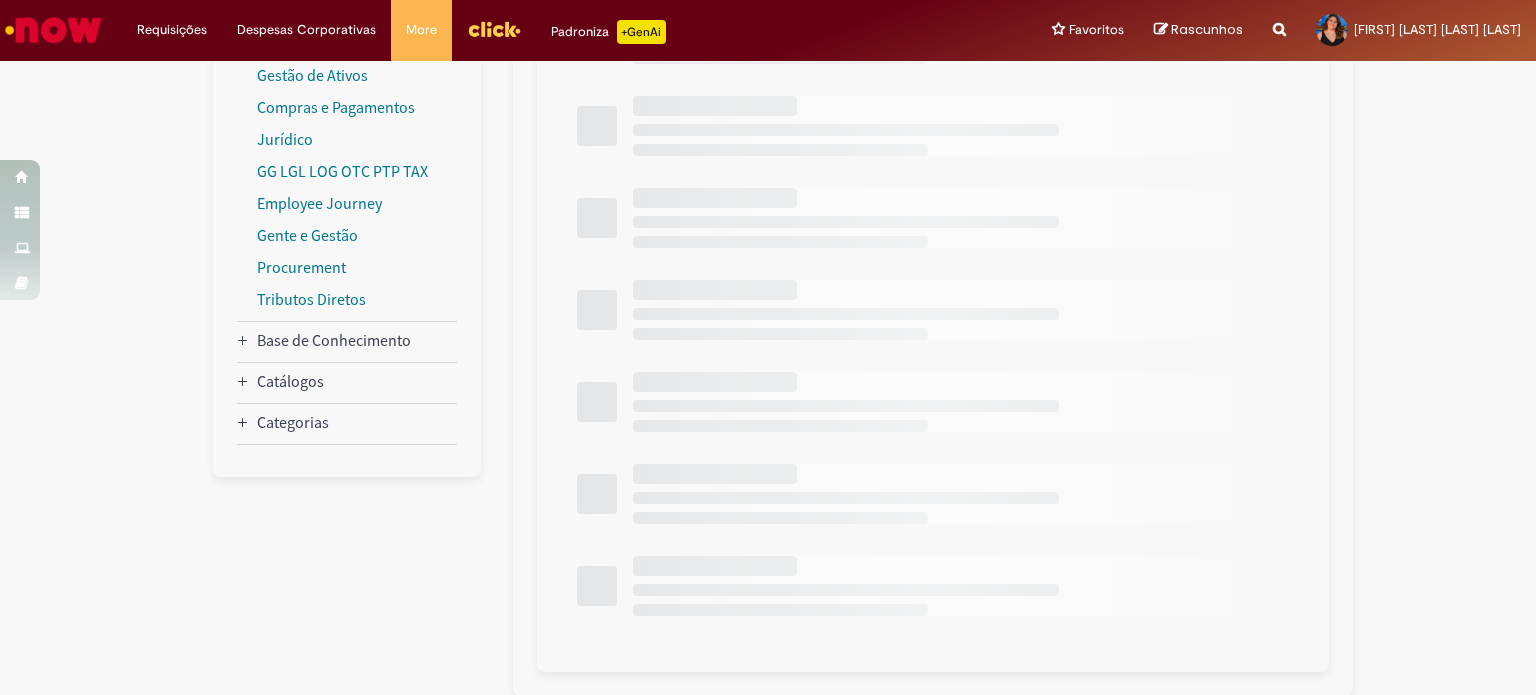 scroll, scrollTop: 0, scrollLeft: 0, axis: both 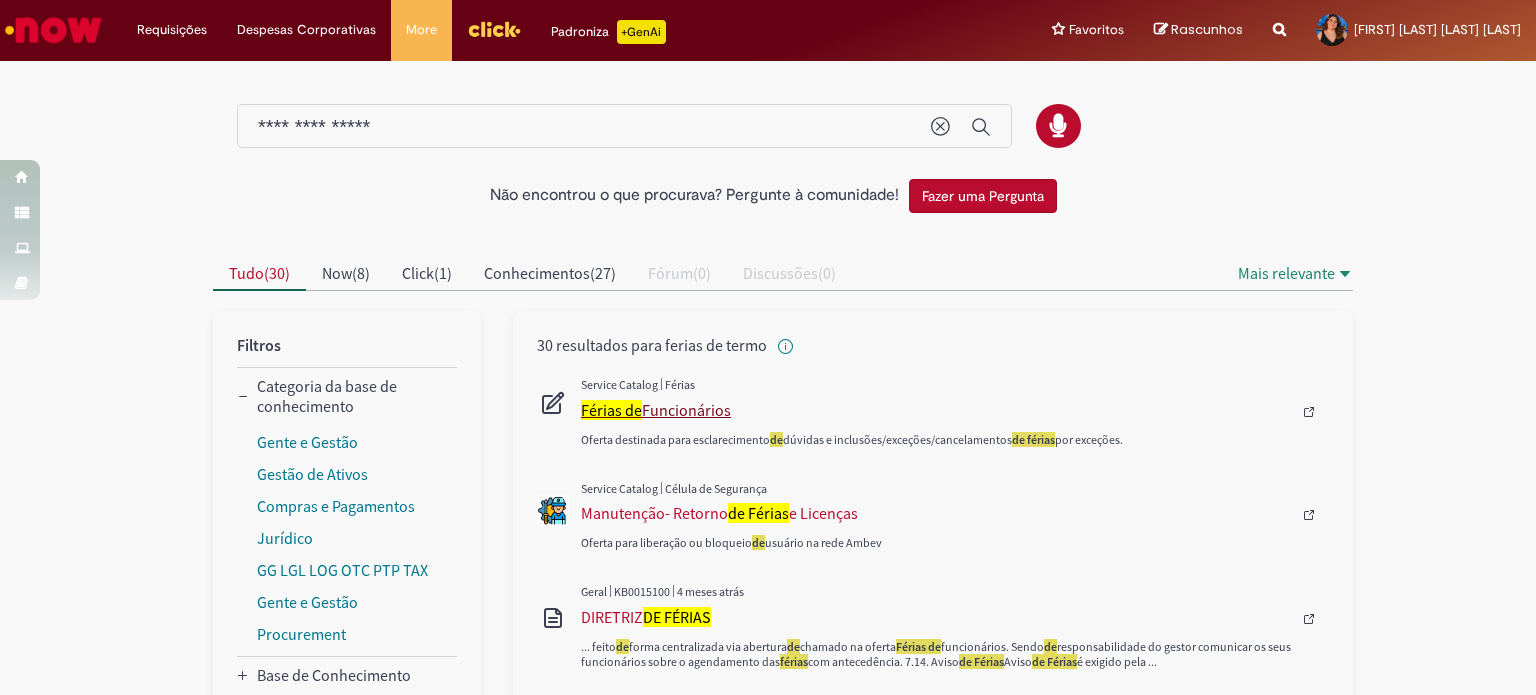 click on "Férias de  Funcionários" at bounding box center [936, 410] 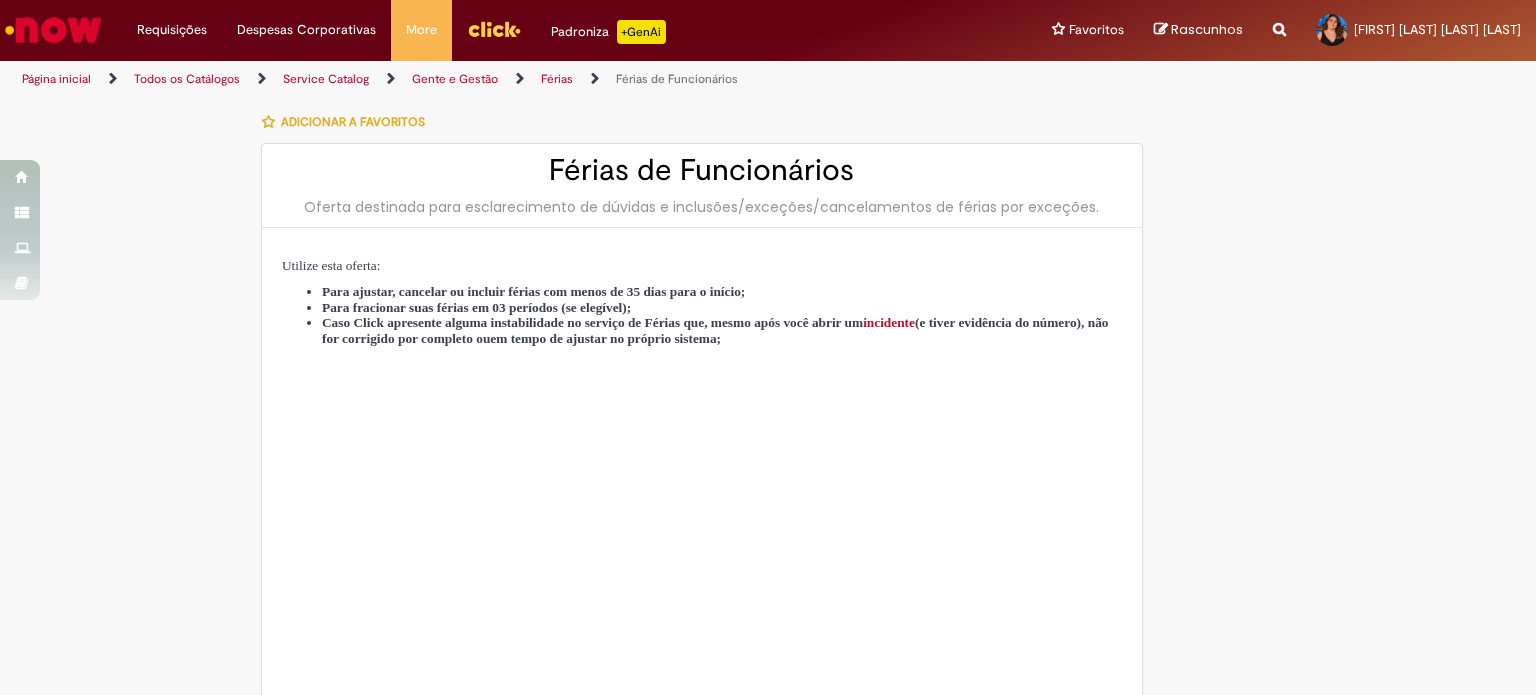 type on "********" 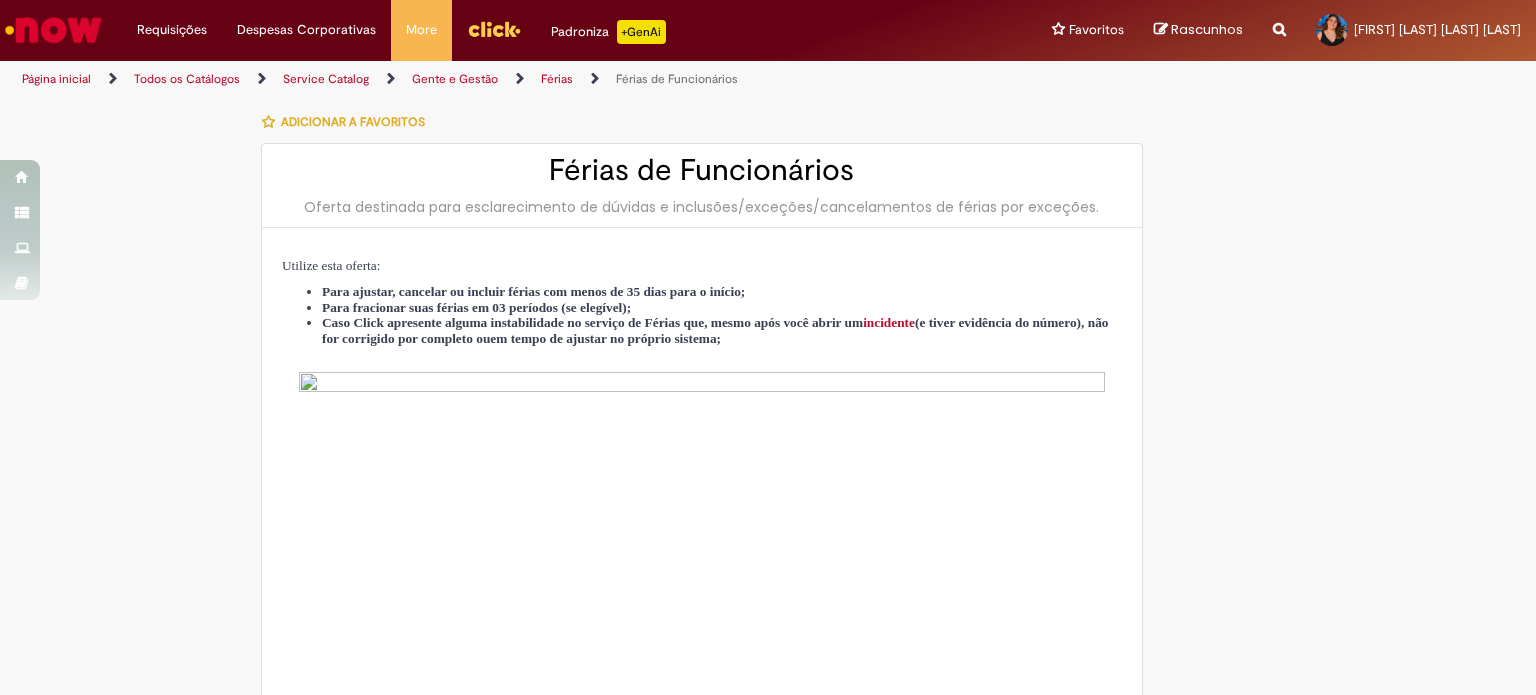 type on "**********" 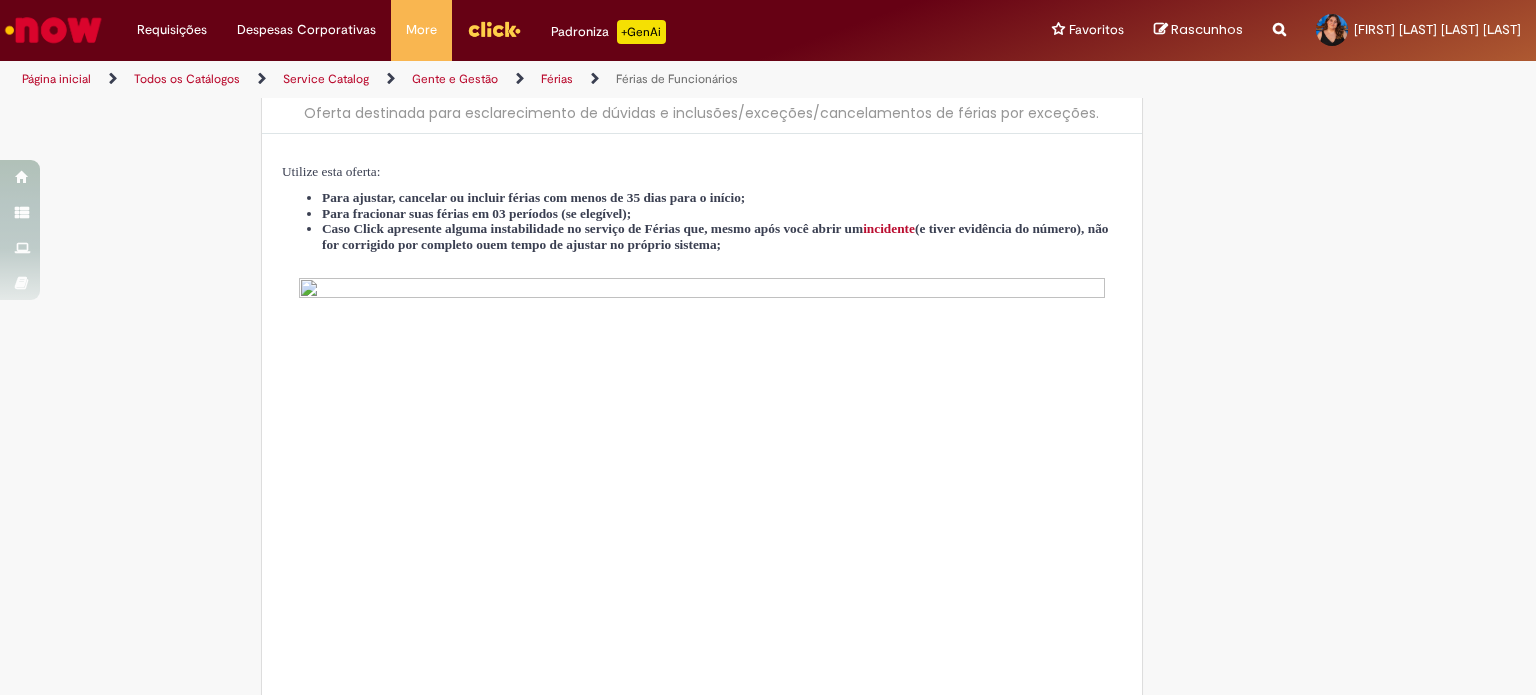 type on "**********" 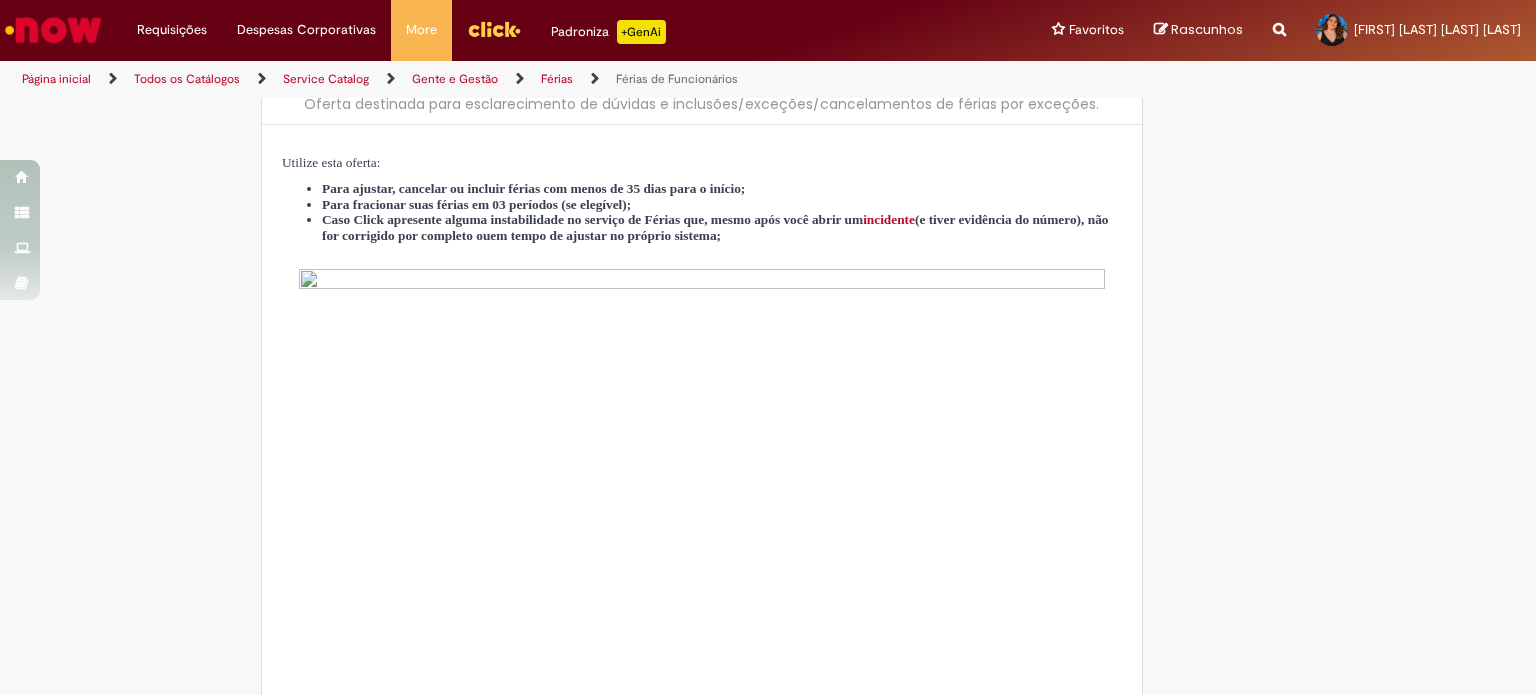 type on "**********" 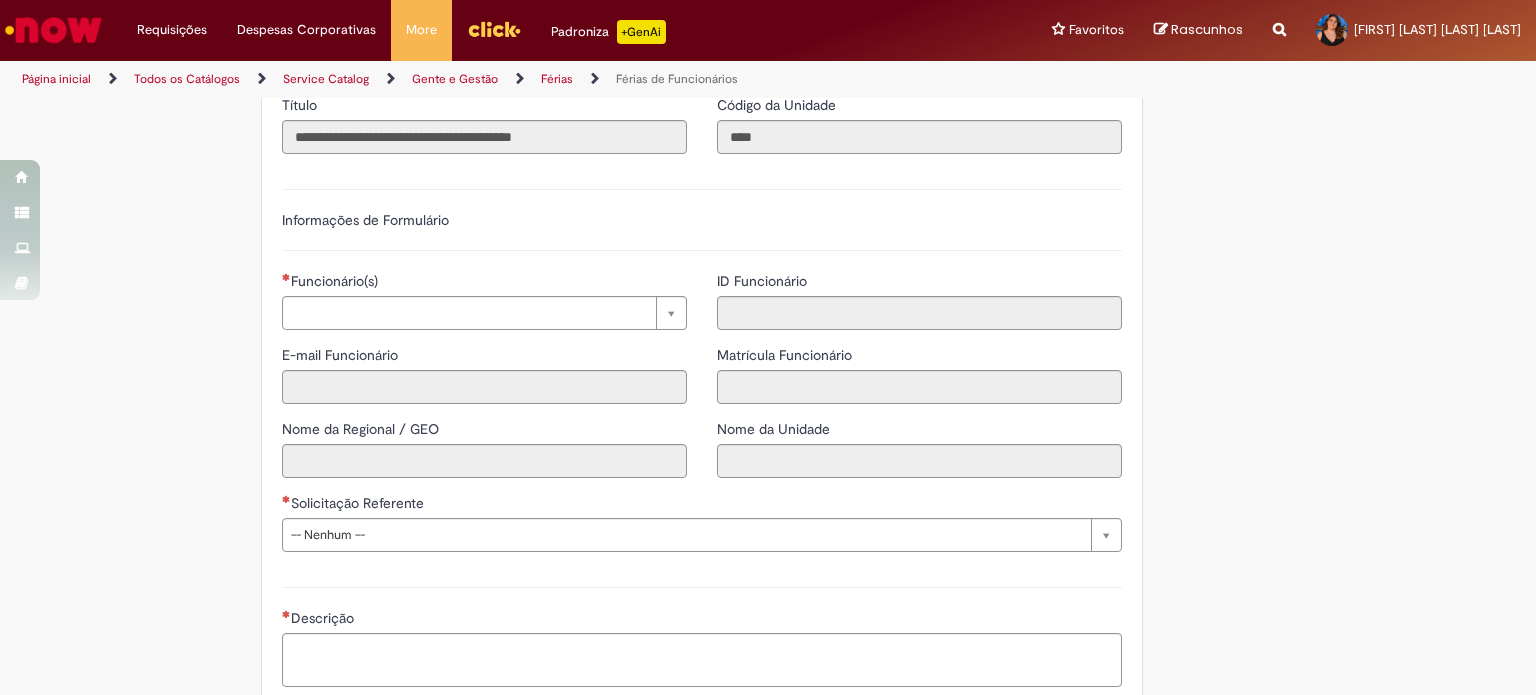 scroll, scrollTop: 1288, scrollLeft: 0, axis: vertical 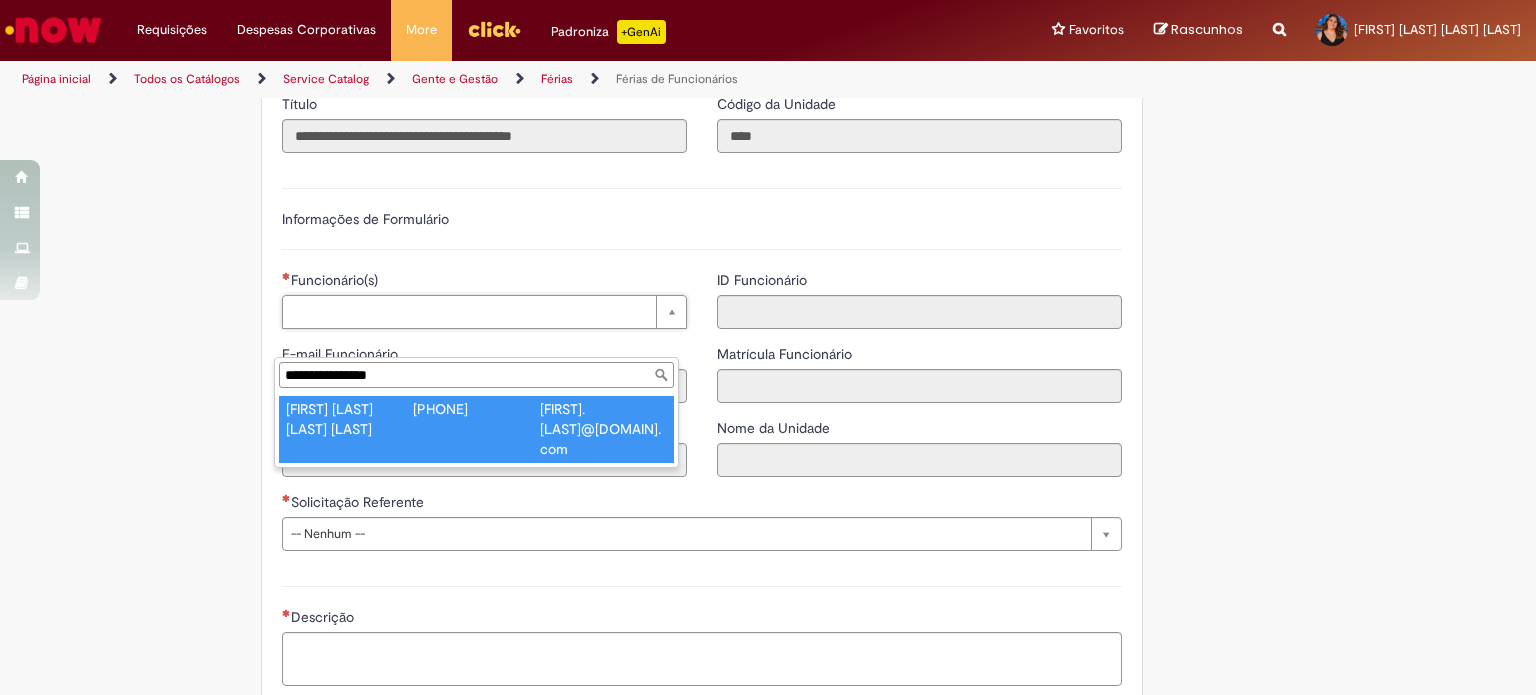 type on "**********" 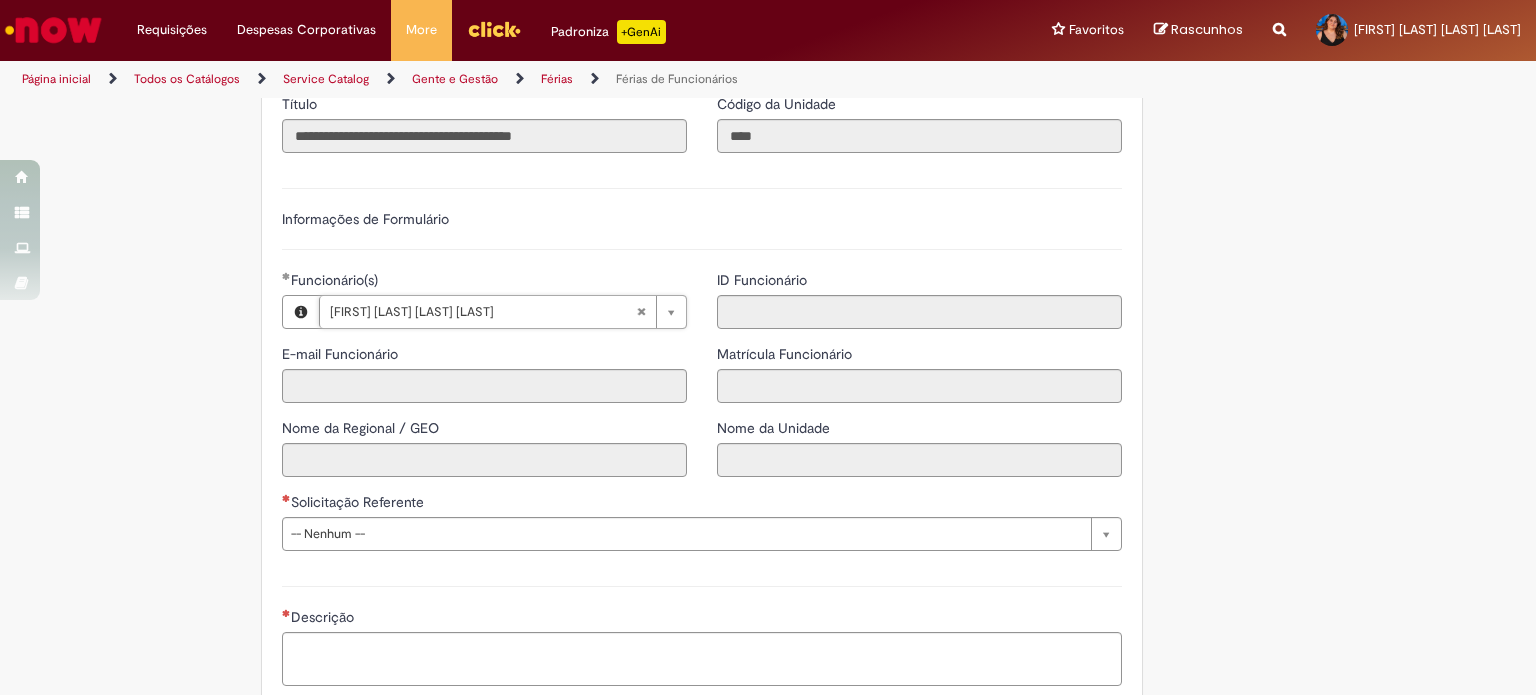 type on "**********" 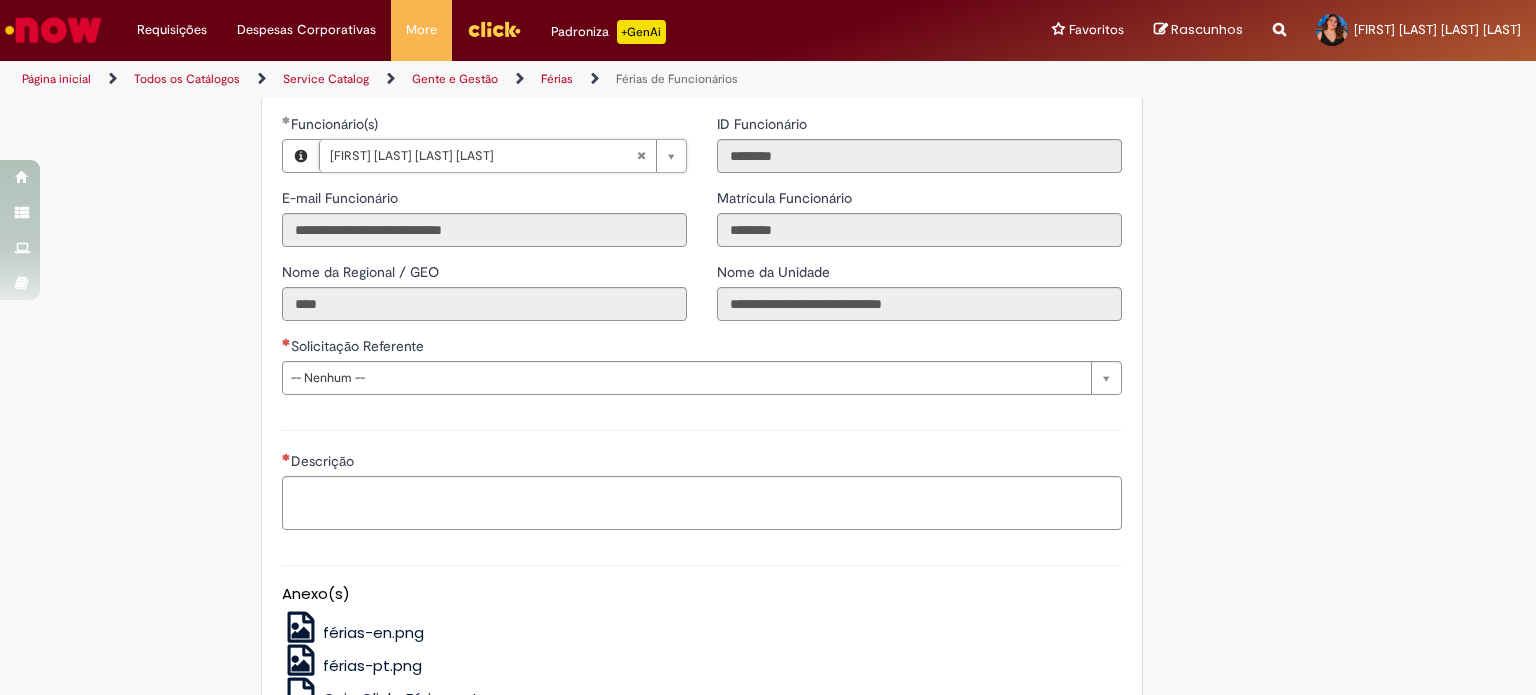 scroll, scrollTop: 1446, scrollLeft: 0, axis: vertical 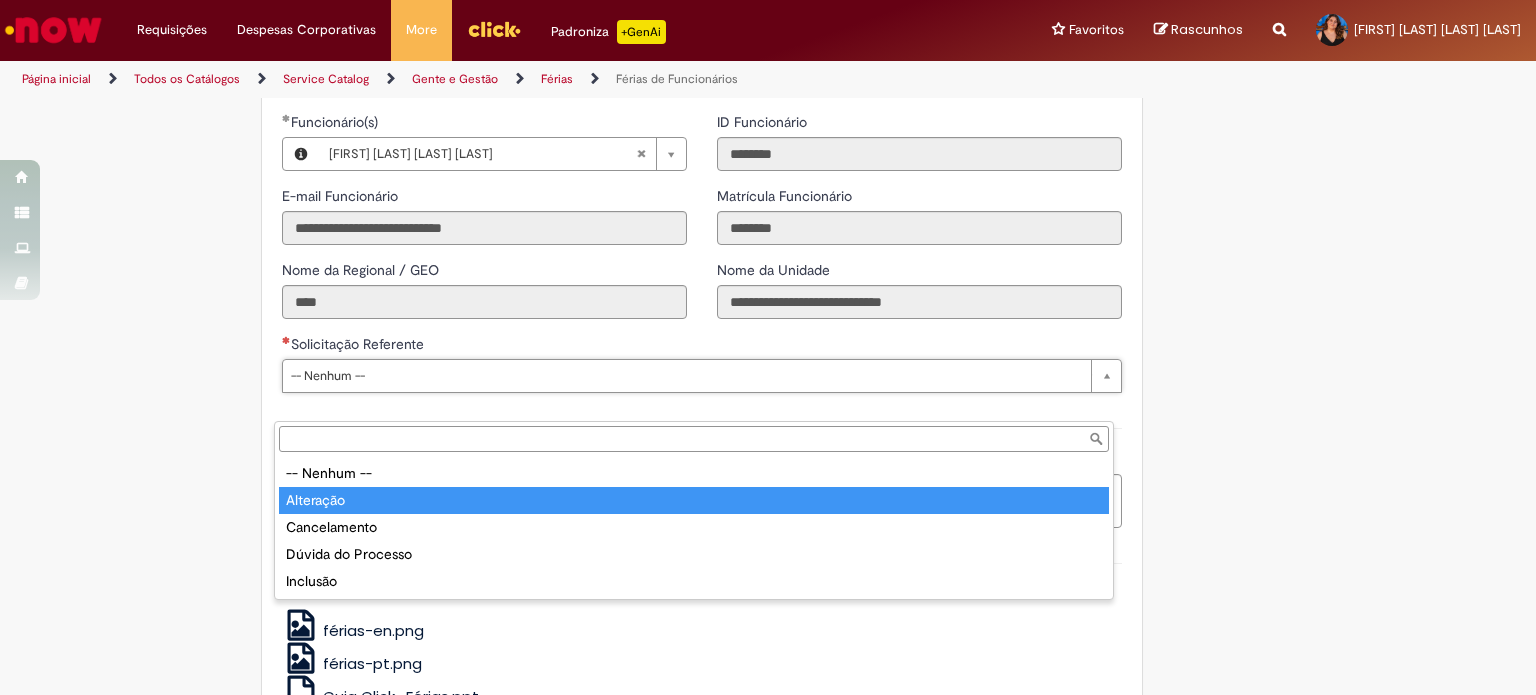 type on "*********" 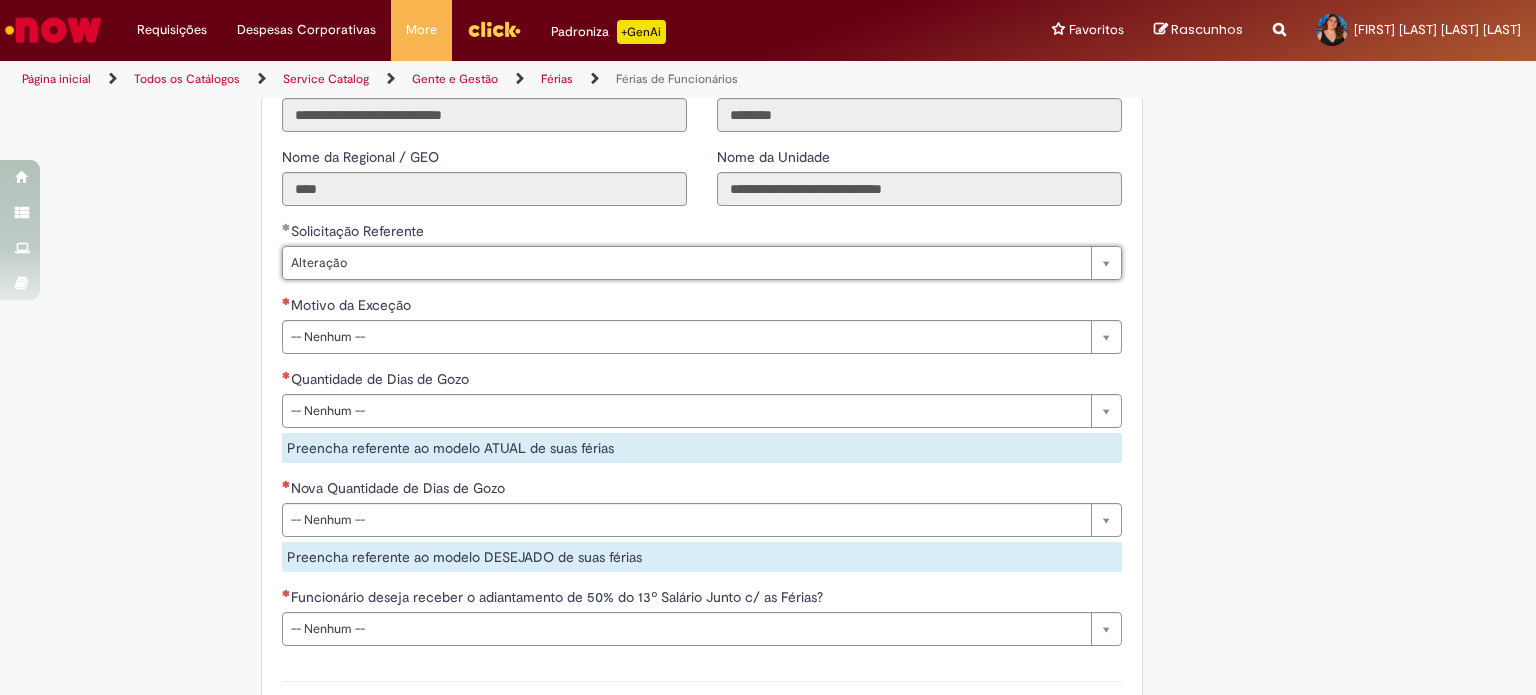 scroll, scrollTop: 1560, scrollLeft: 0, axis: vertical 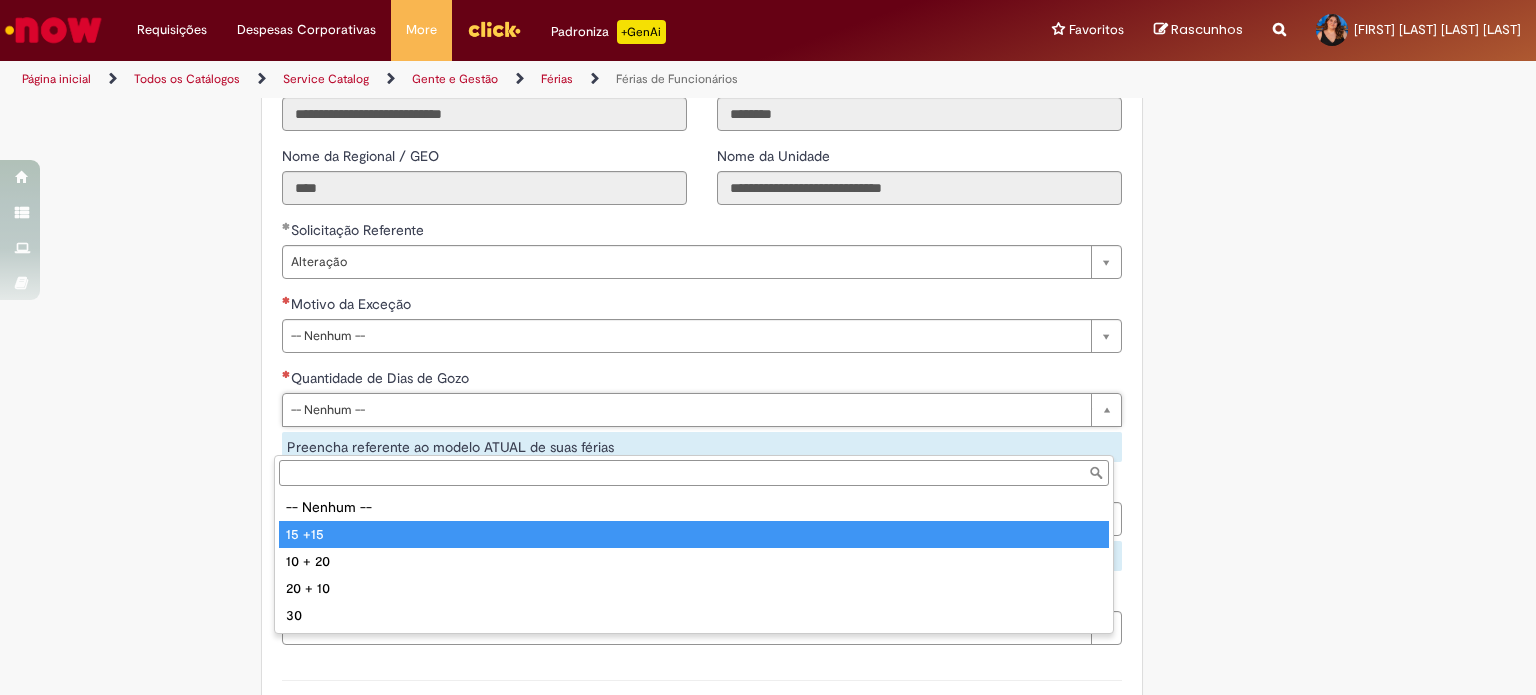 type on "******" 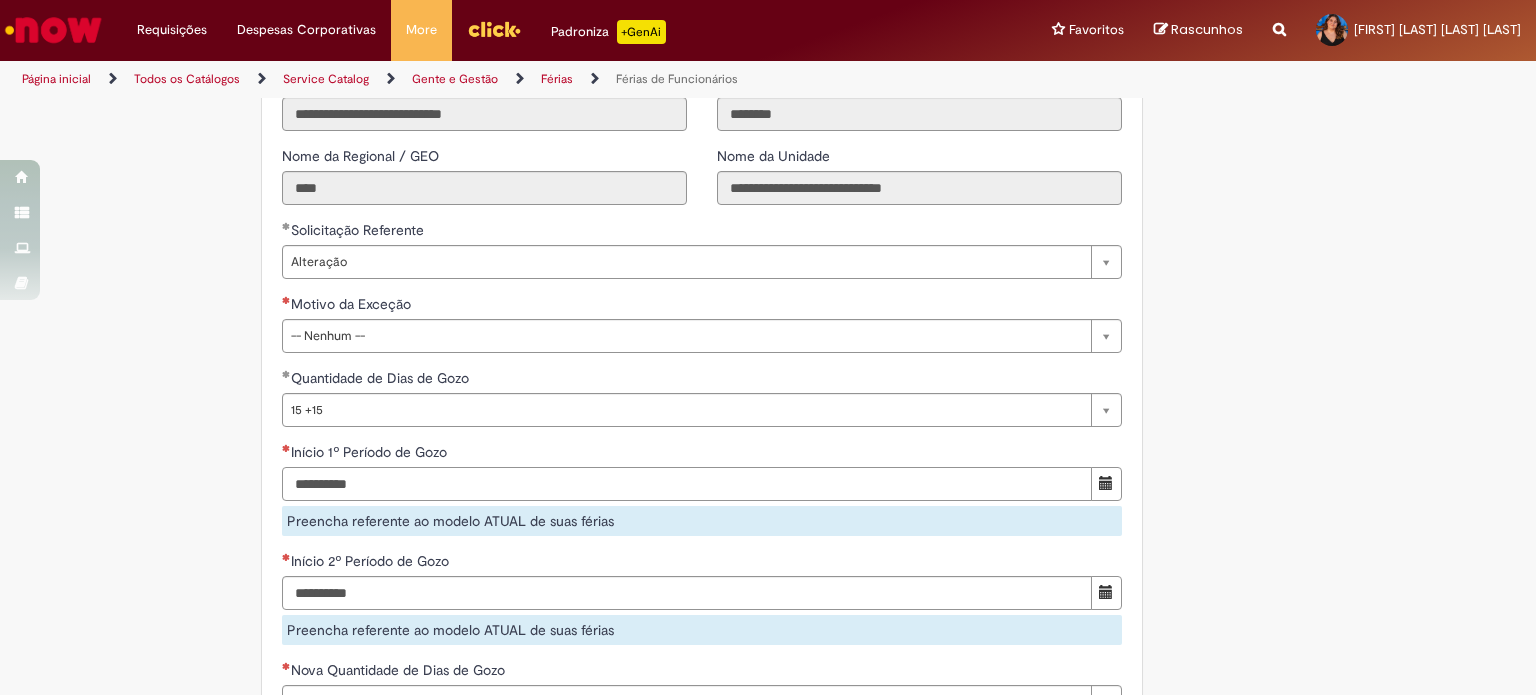 click on "Início 1º Período de Gozo" at bounding box center [687, 484] 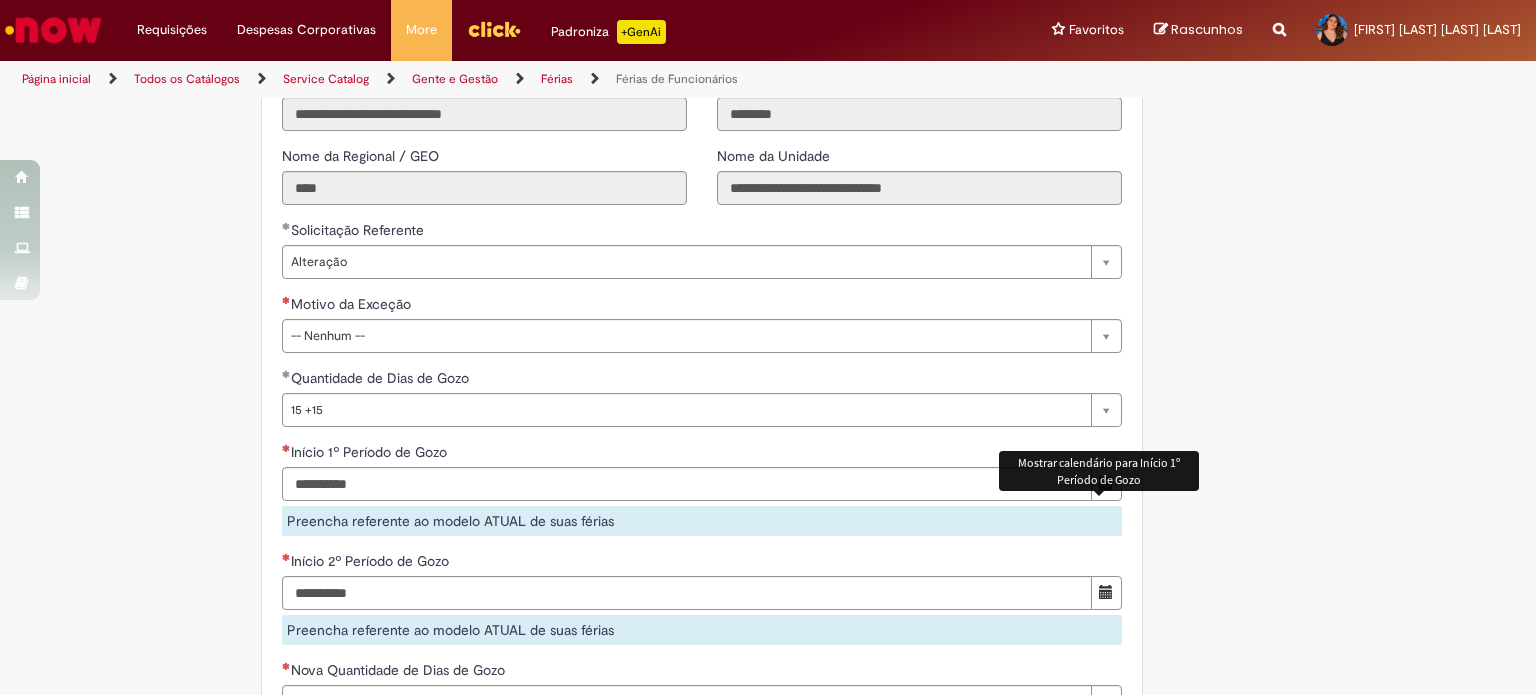 click at bounding box center (1106, 484) 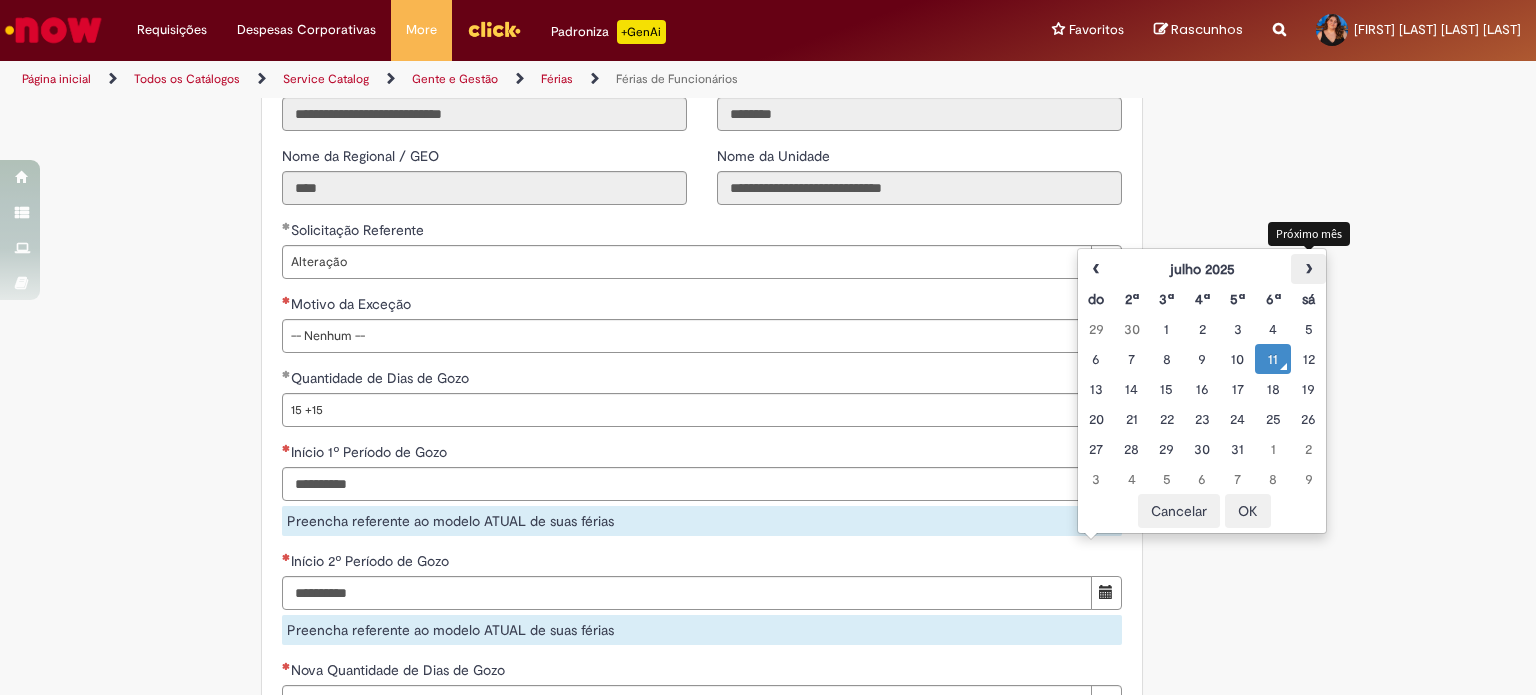 click on "›" at bounding box center (1308, 269) 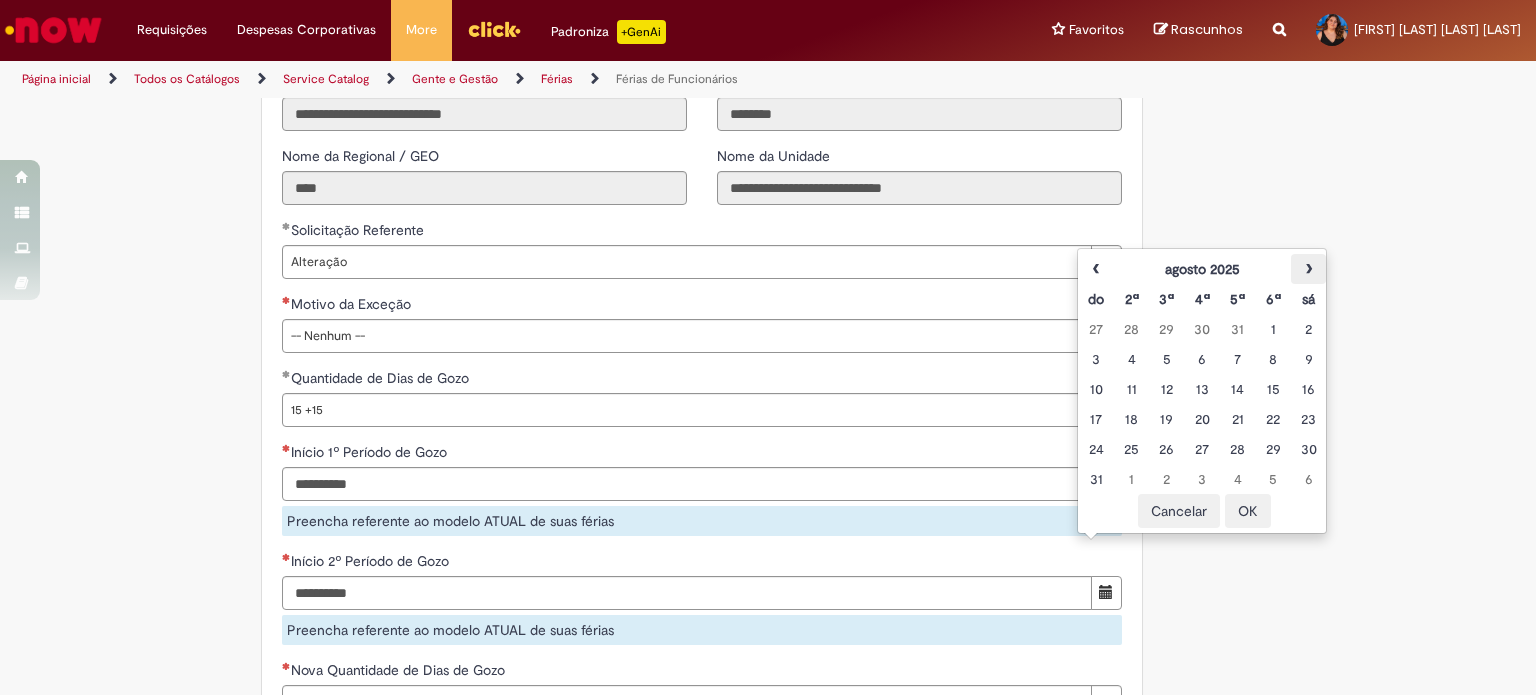 click on "›" at bounding box center (1308, 269) 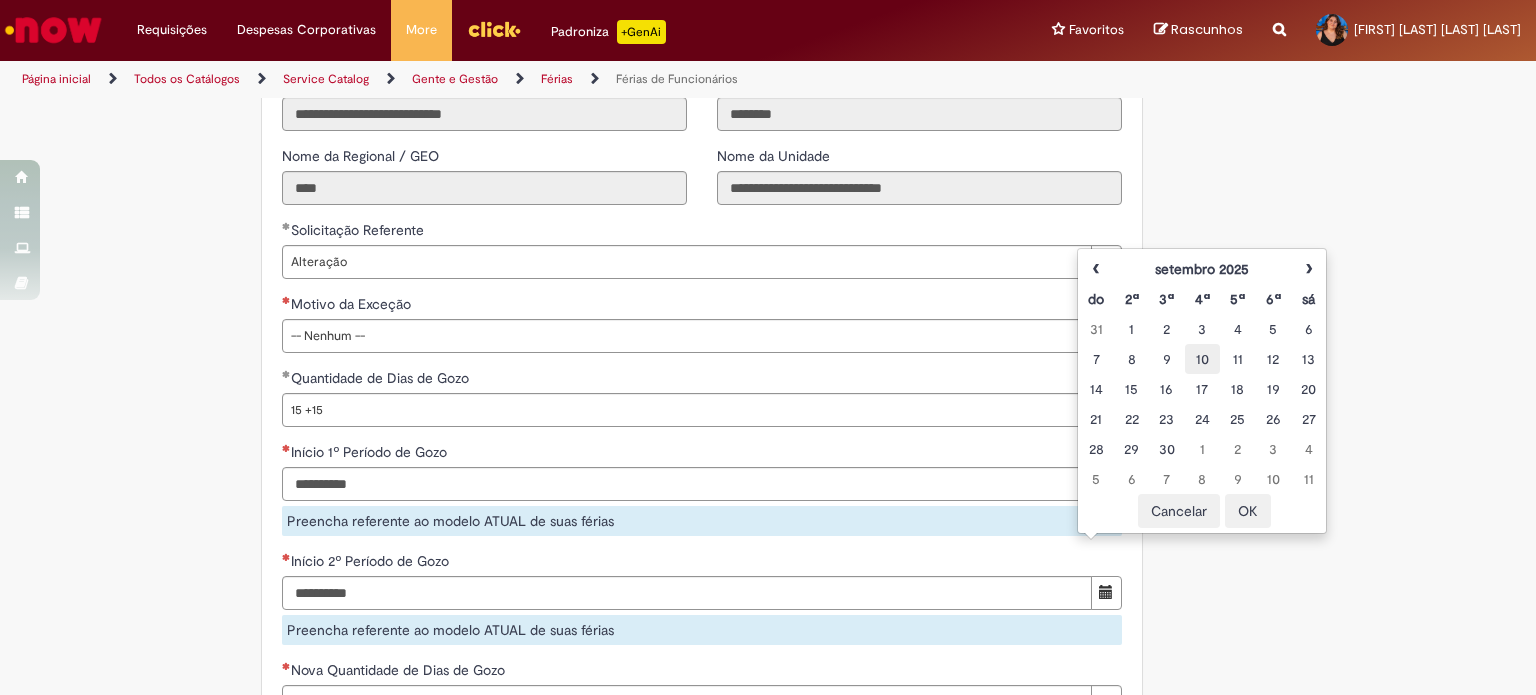 click on "10" at bounding box center (1202, 359) 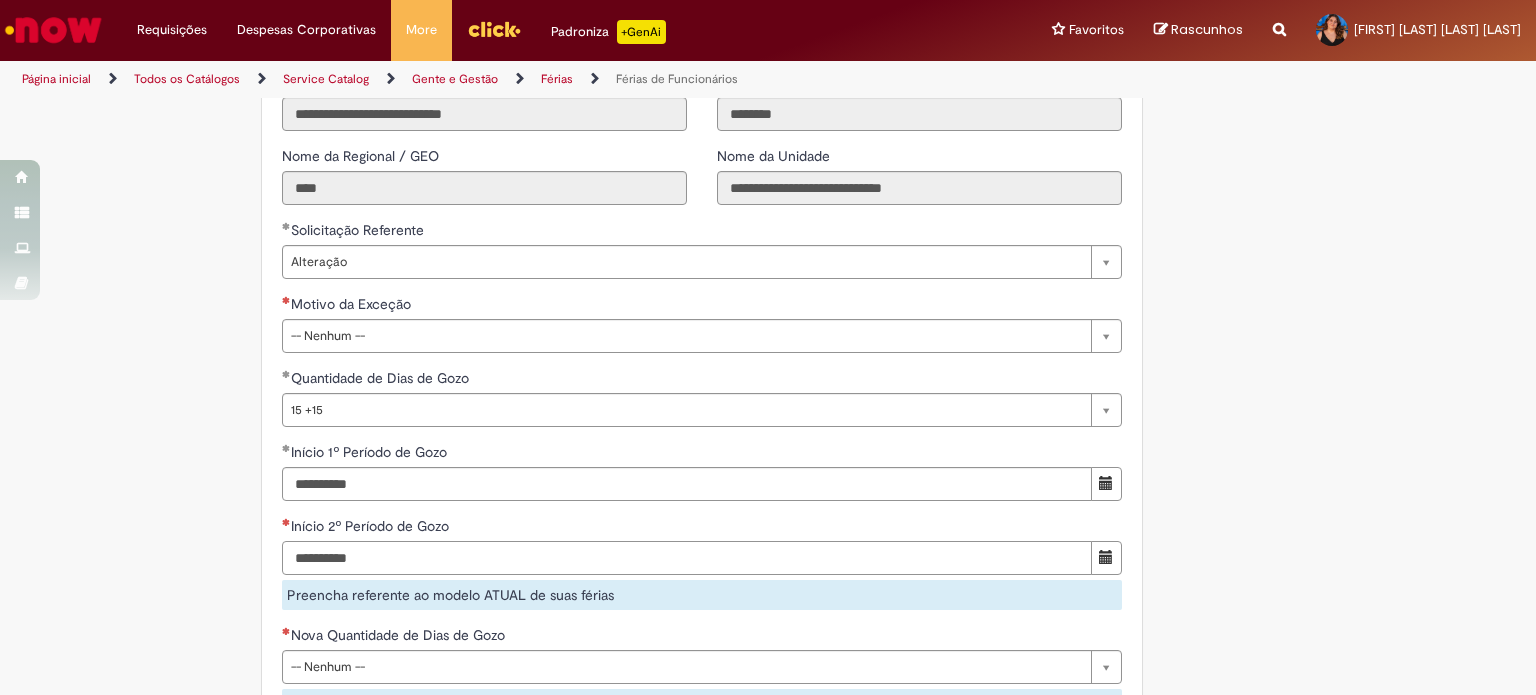 click on "Início 2º Período de Gozo  Preencha referente ao modelo ATUAL de suas férias" at bounding box center [702, 563] 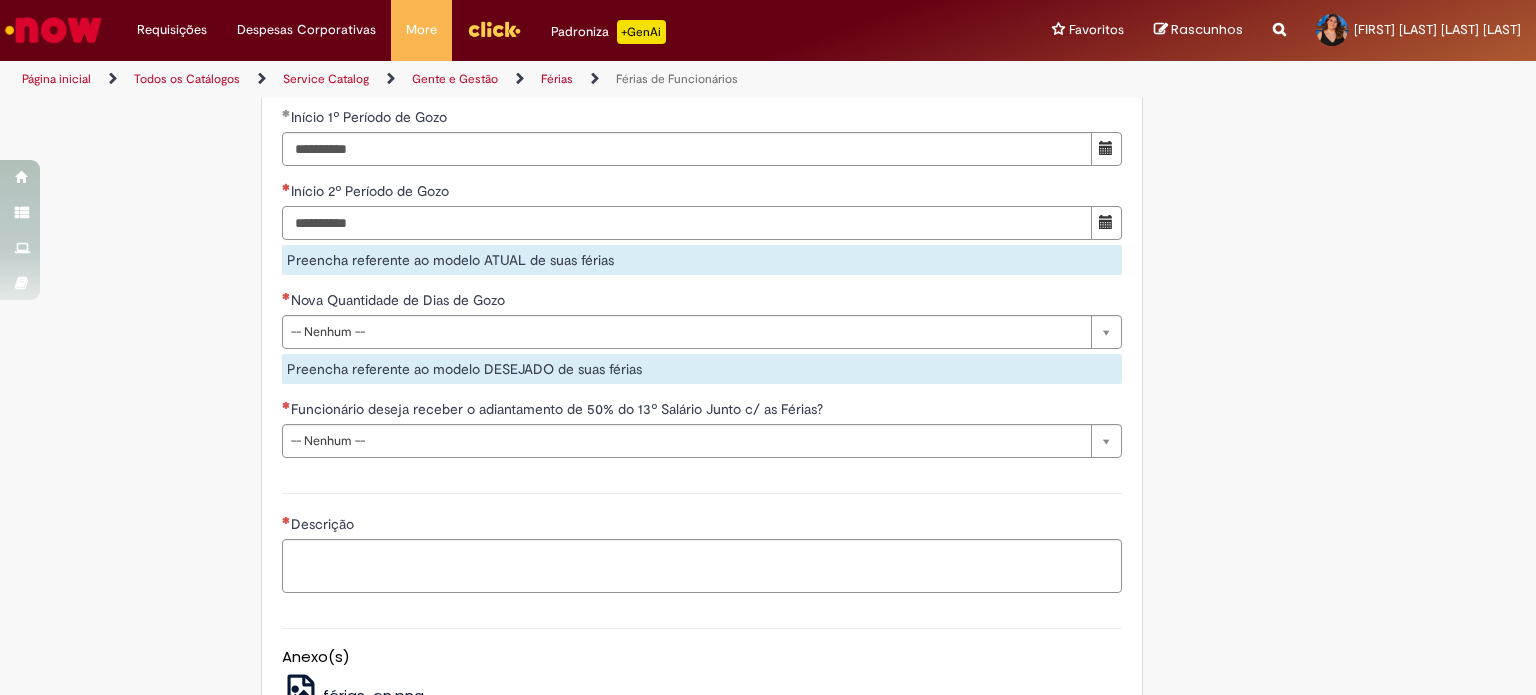 scroll, scrollTop: 1896, scrollLeft: 0, axis: vertical 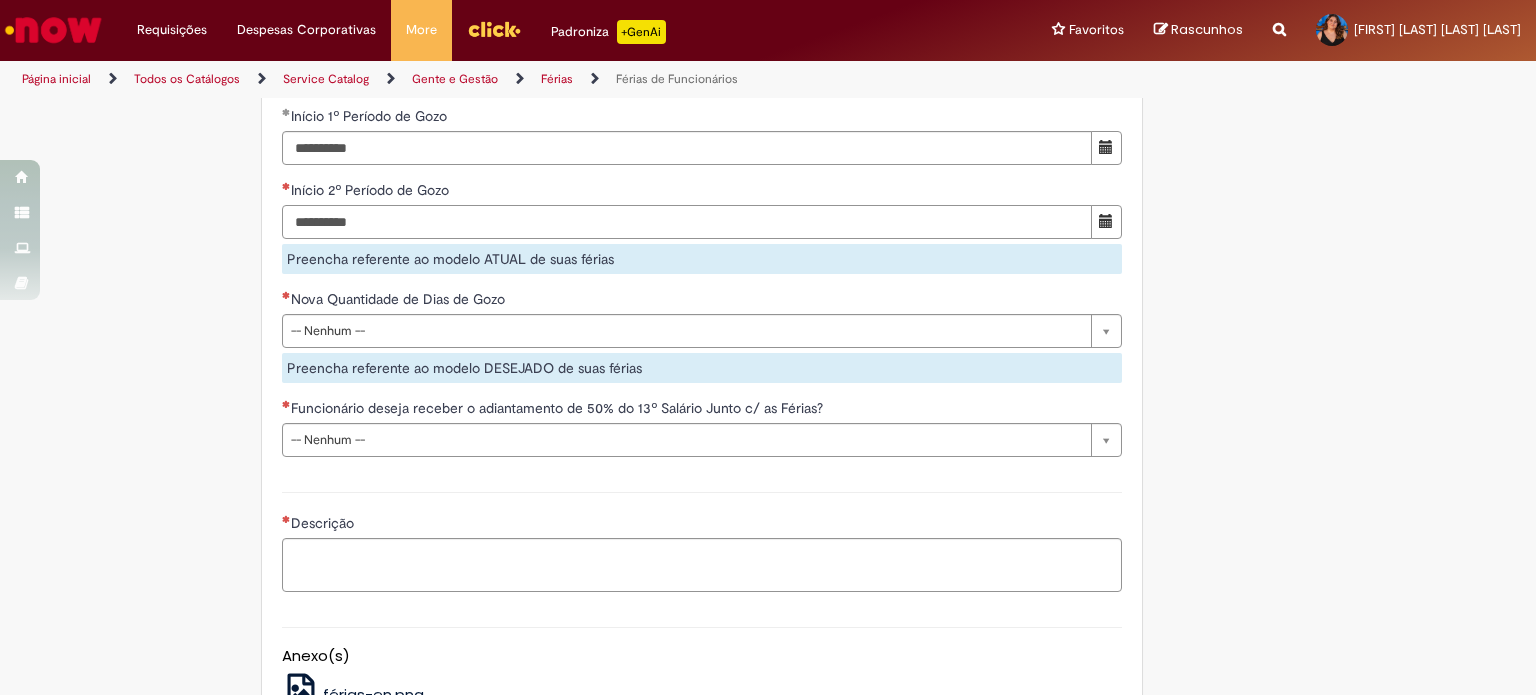 click on "Início 2º Período de Gozo" at bounding box center [687, 222] 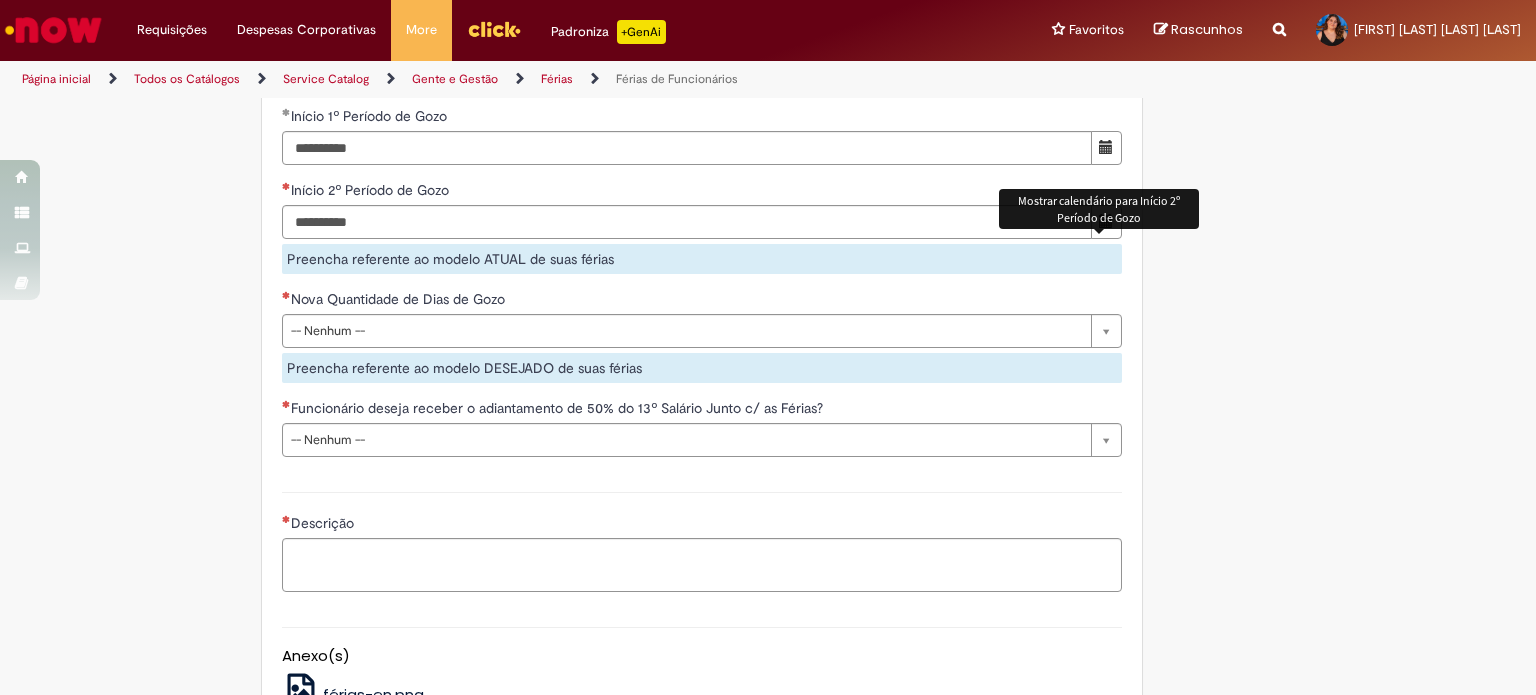 click at bounding box center [1106, 222] 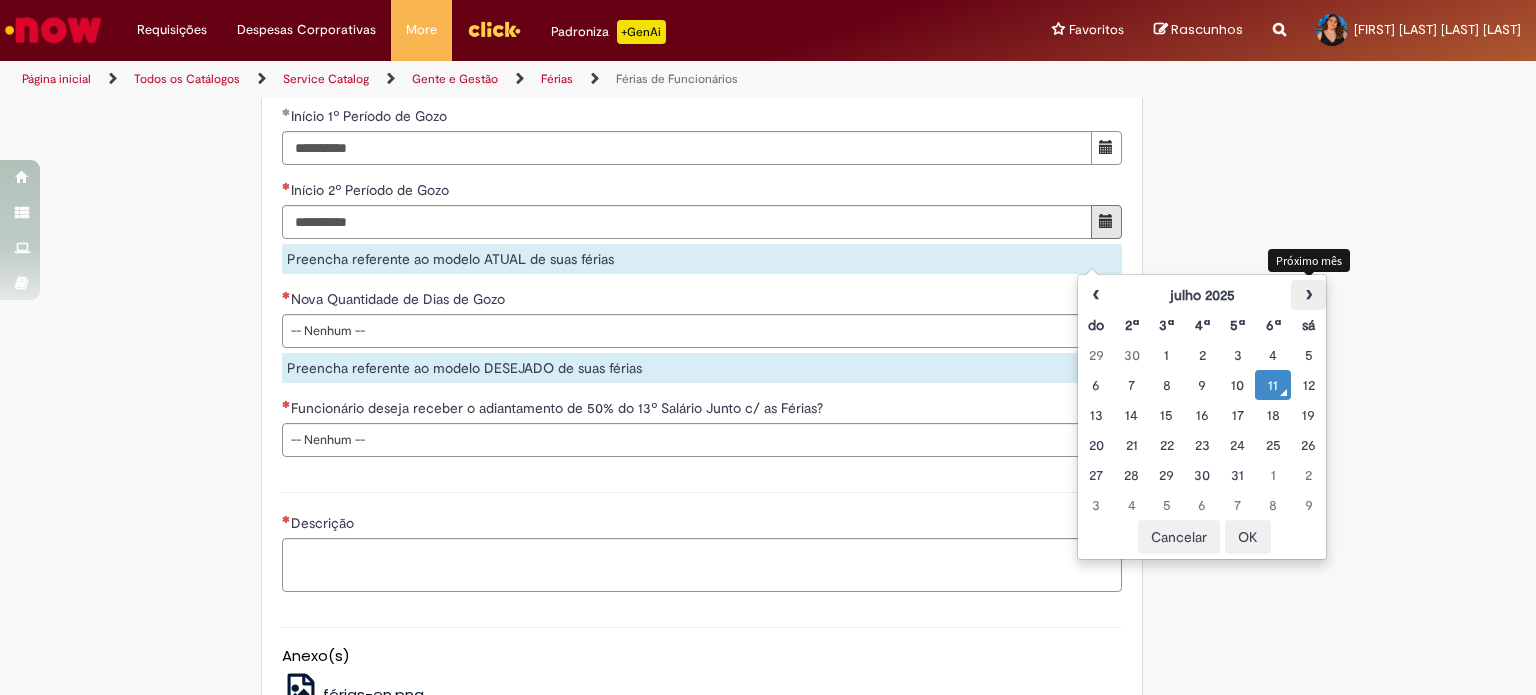 click on "›" at bounding box center [1308, 295] 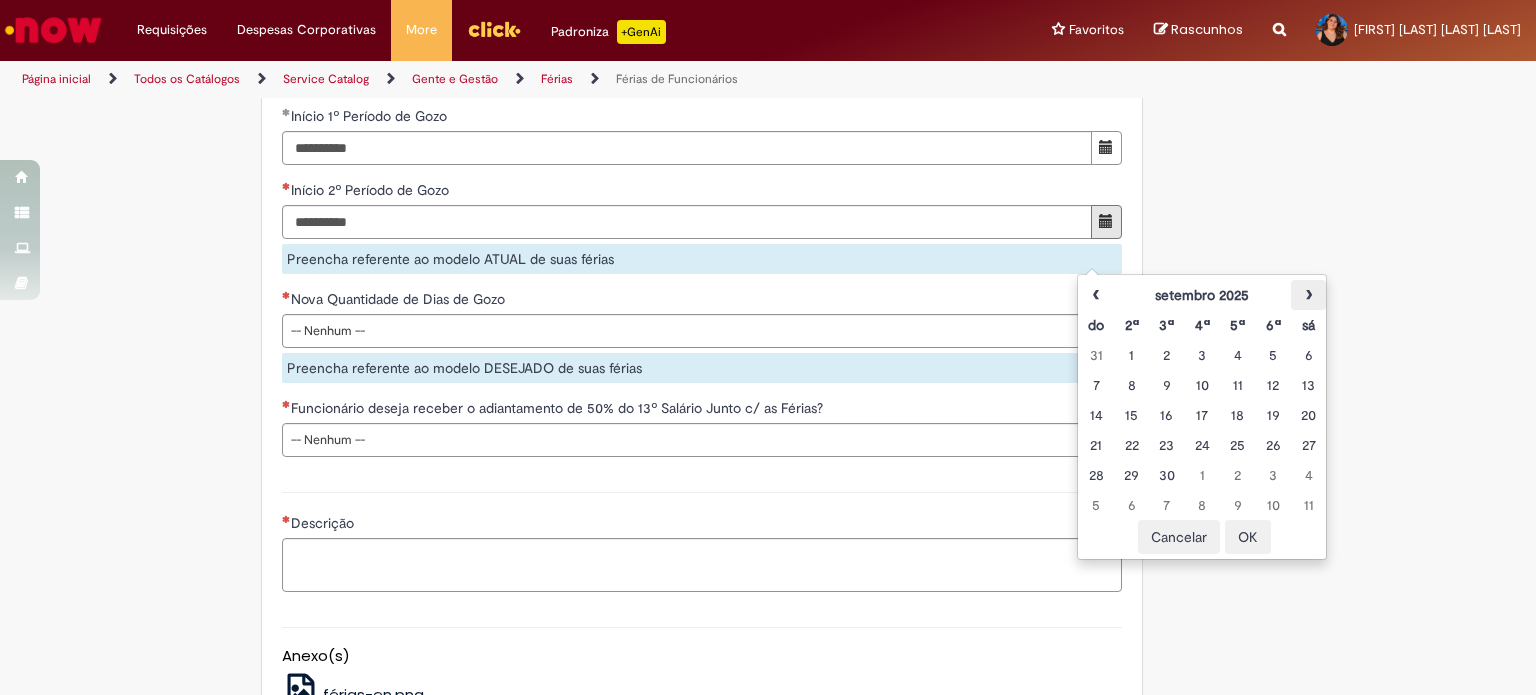 click on "›" at bounding box center [1308, 295] 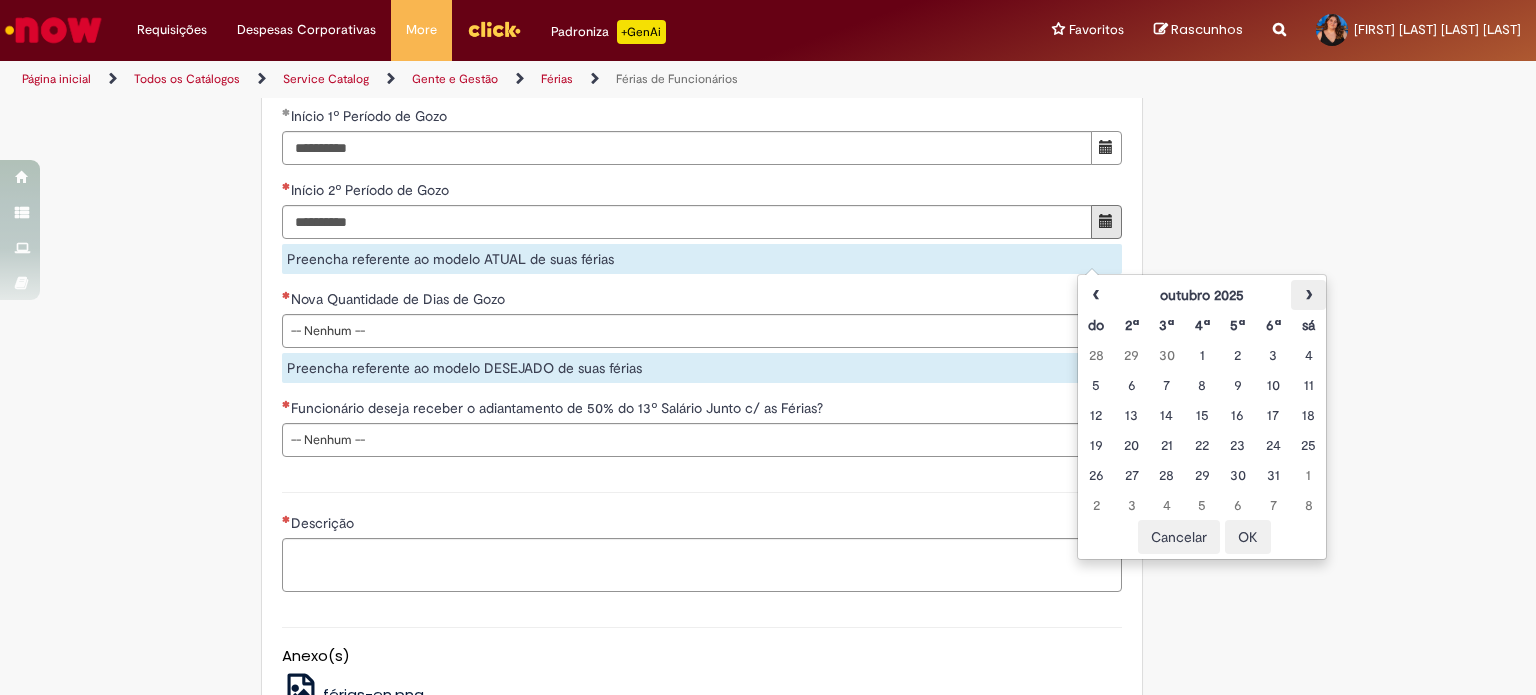 click on "›" at bounding box center [1308, 295] 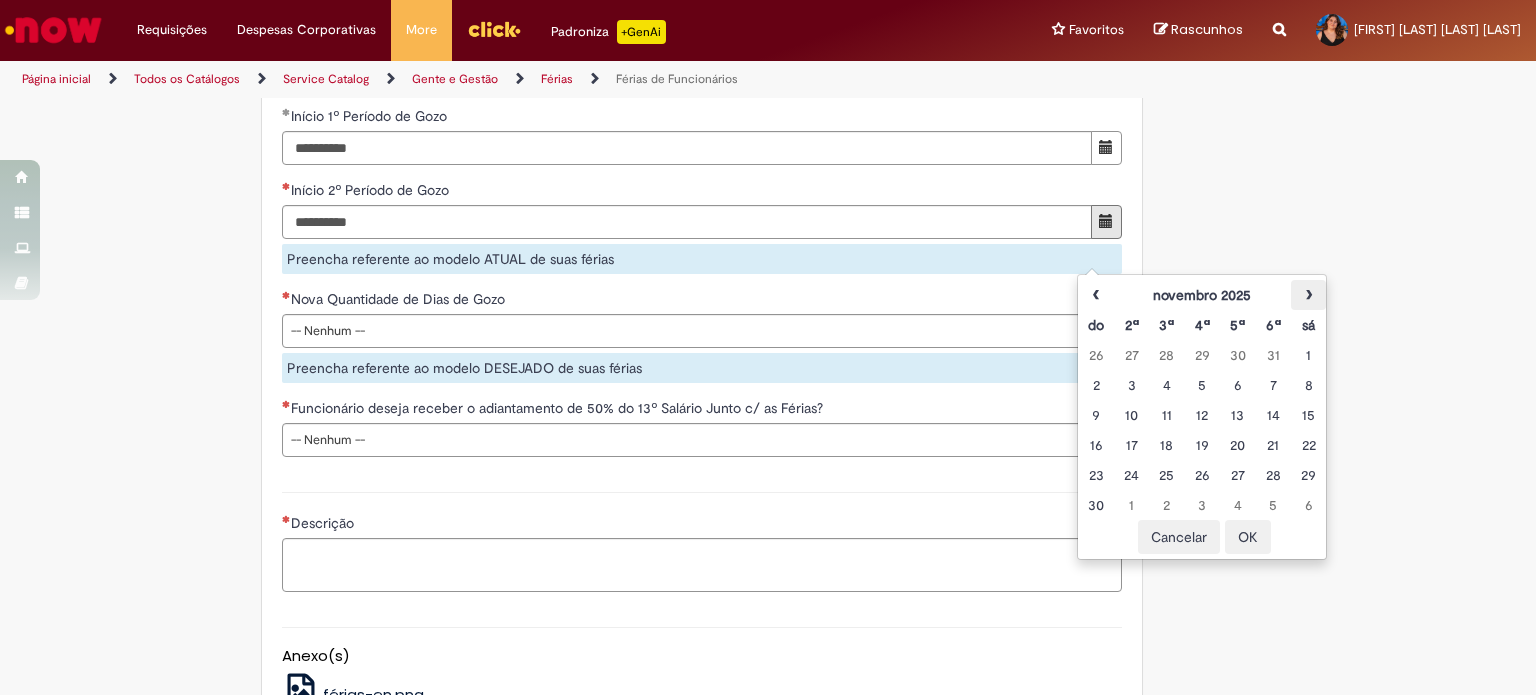 click on "›" at bounding box center (1308, 295) 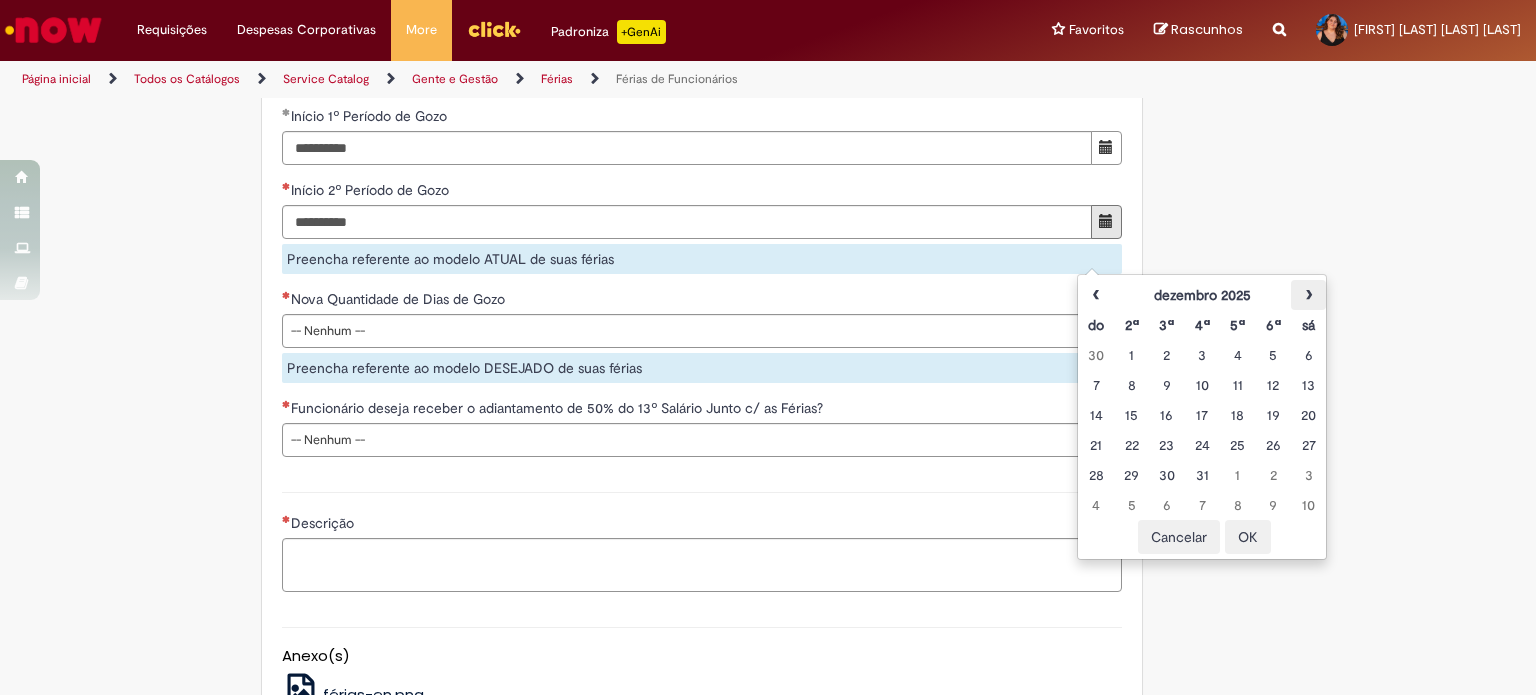 click on "›" at bounding box center [1308, 295] 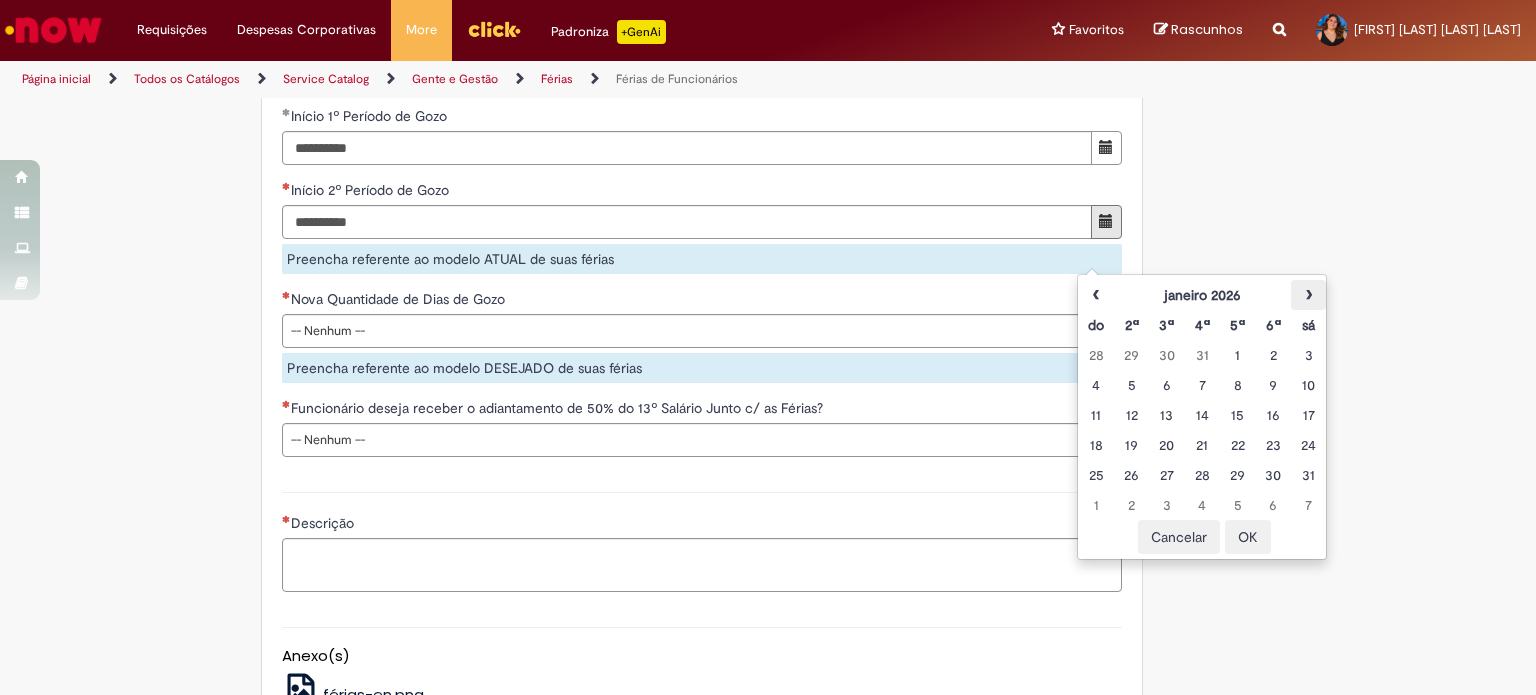 click on "›" at bounding box center [1308, 295] 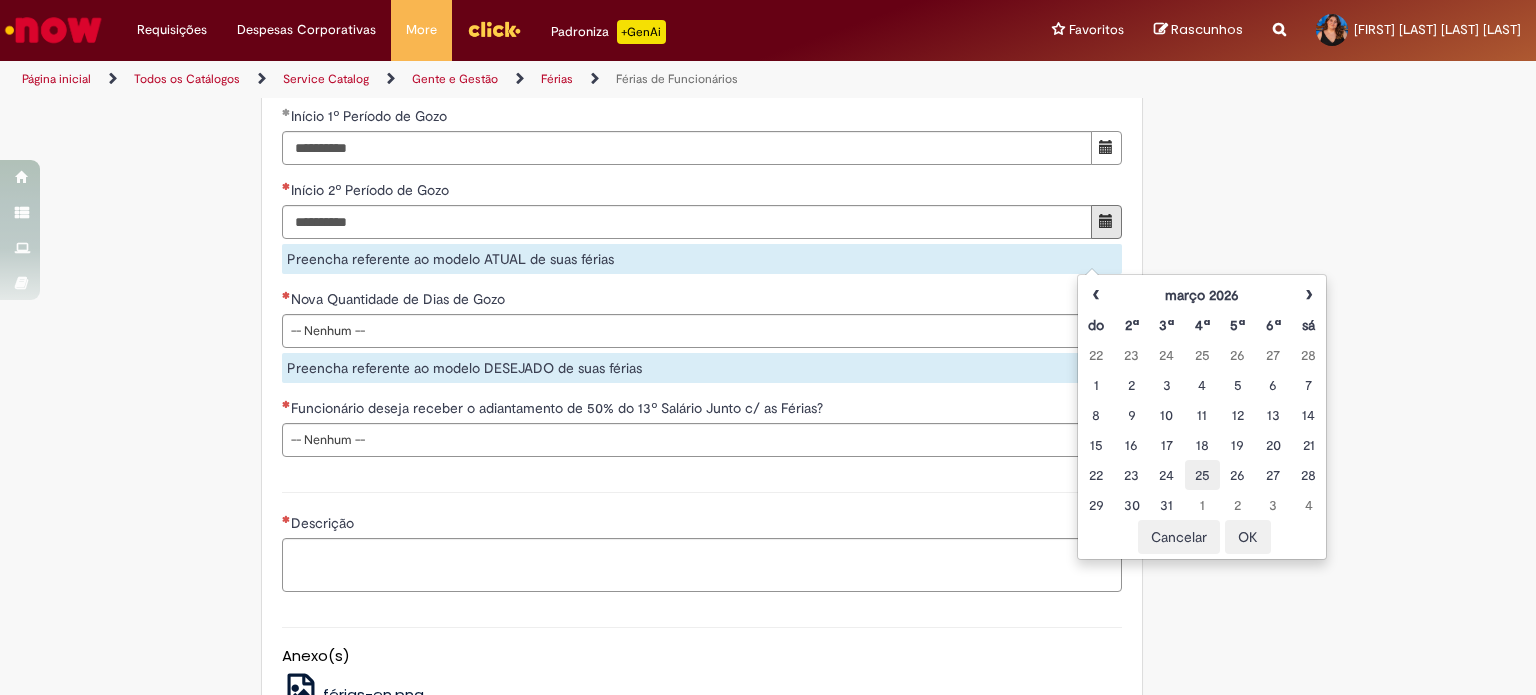 click on "25" at bounding box center [1202, 475] 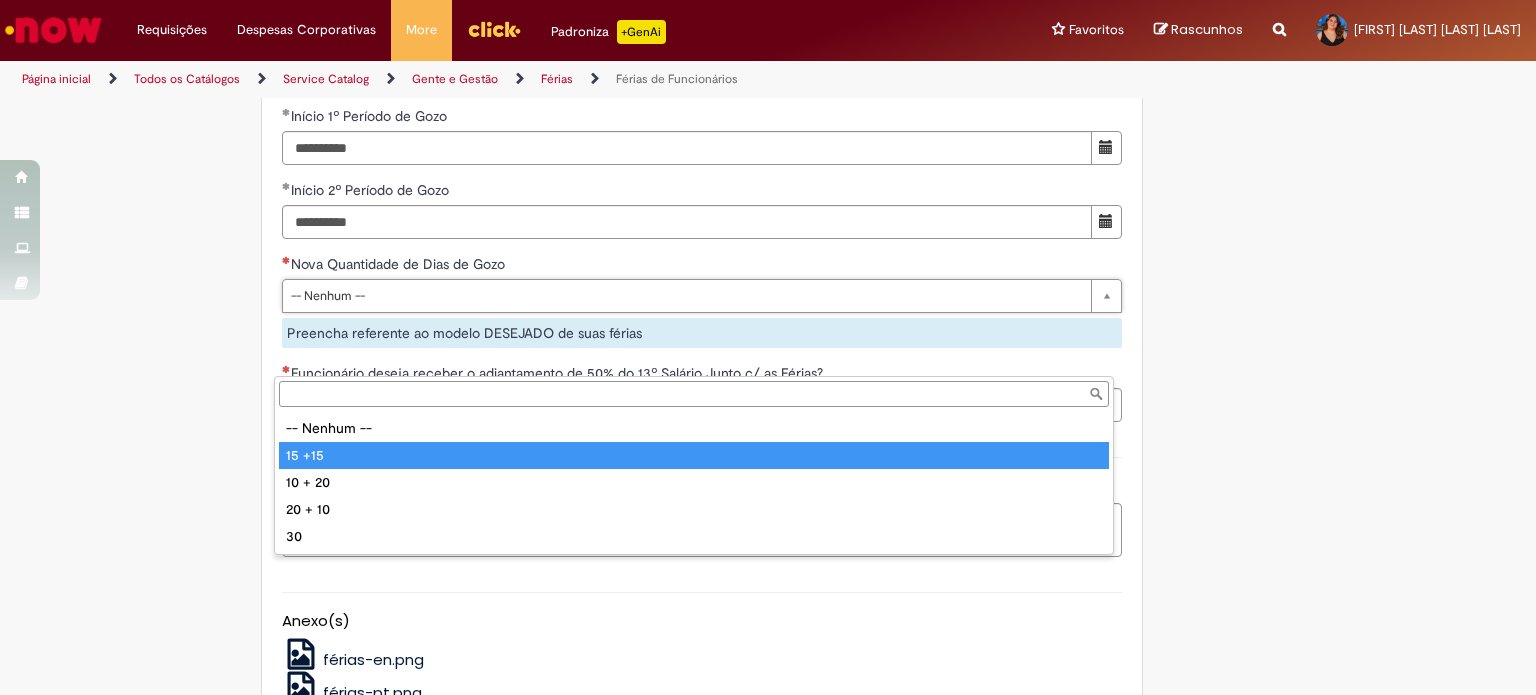 type on "******" 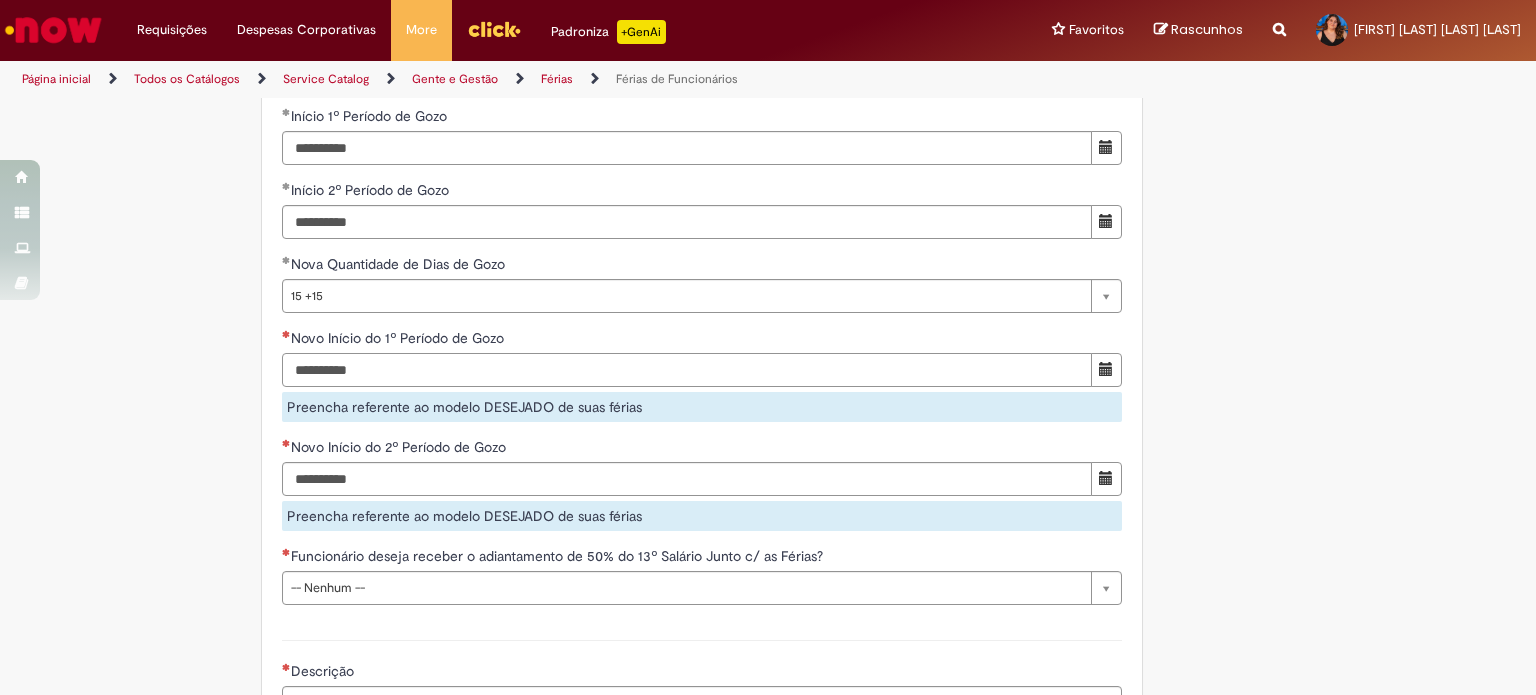 click on "Novo Início do 1º Período de Gozo" at bounding box center (687, 370) 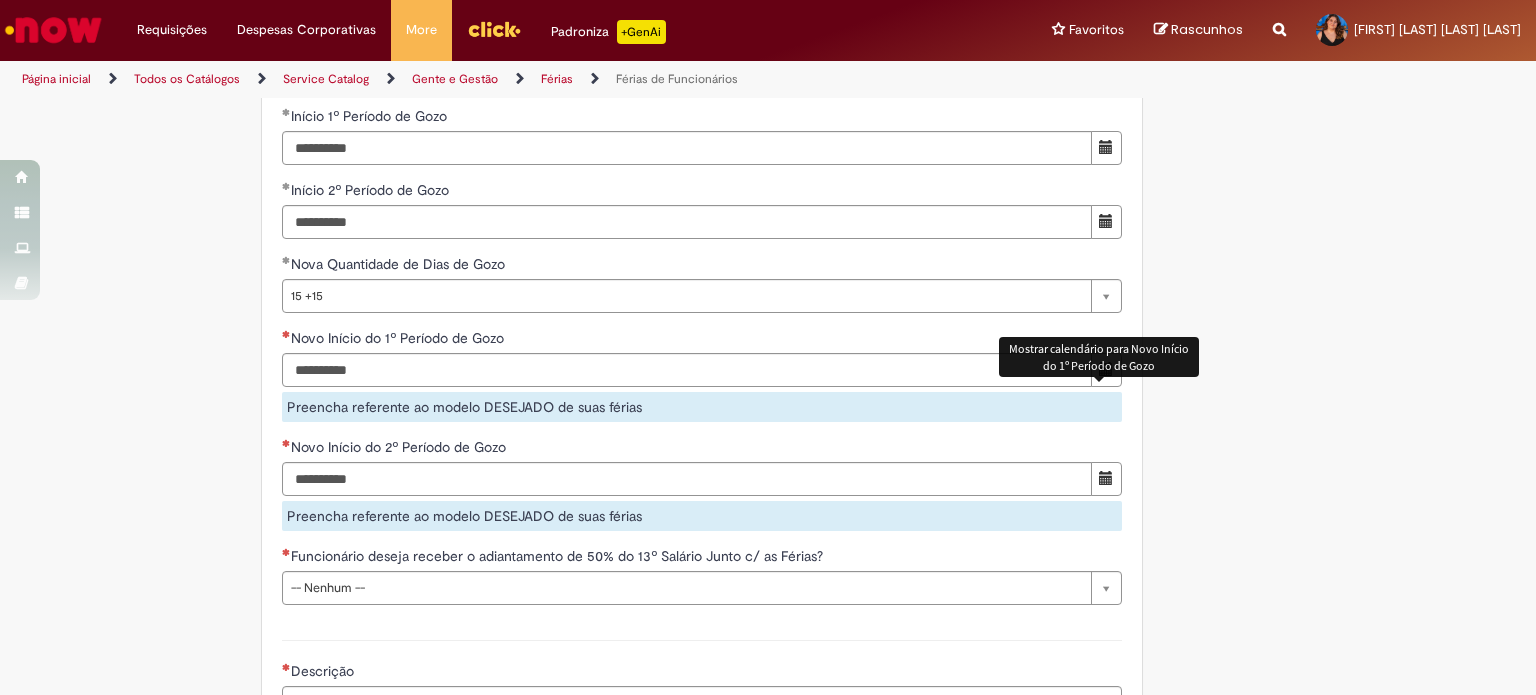 click at bounding box center [1106, 369] 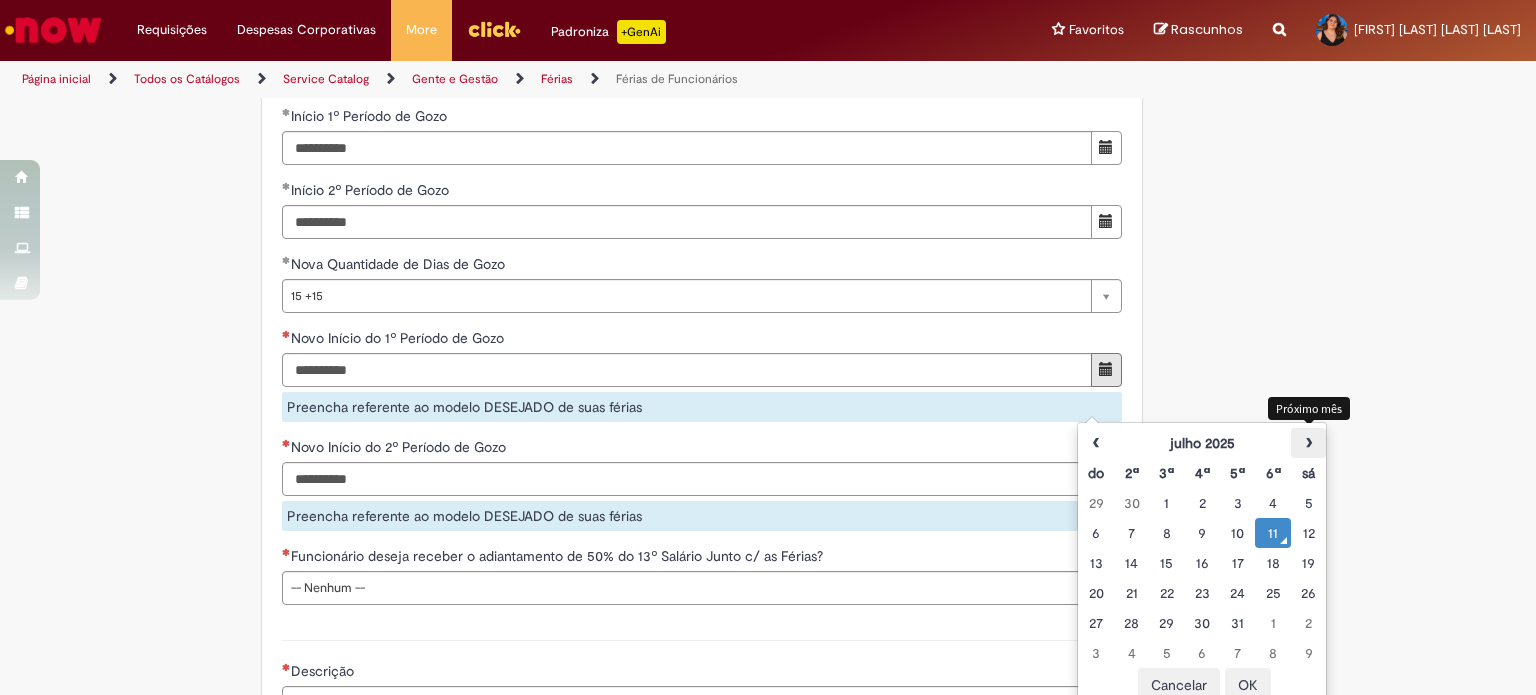 click on "›" at bounding box center (1308, 443) 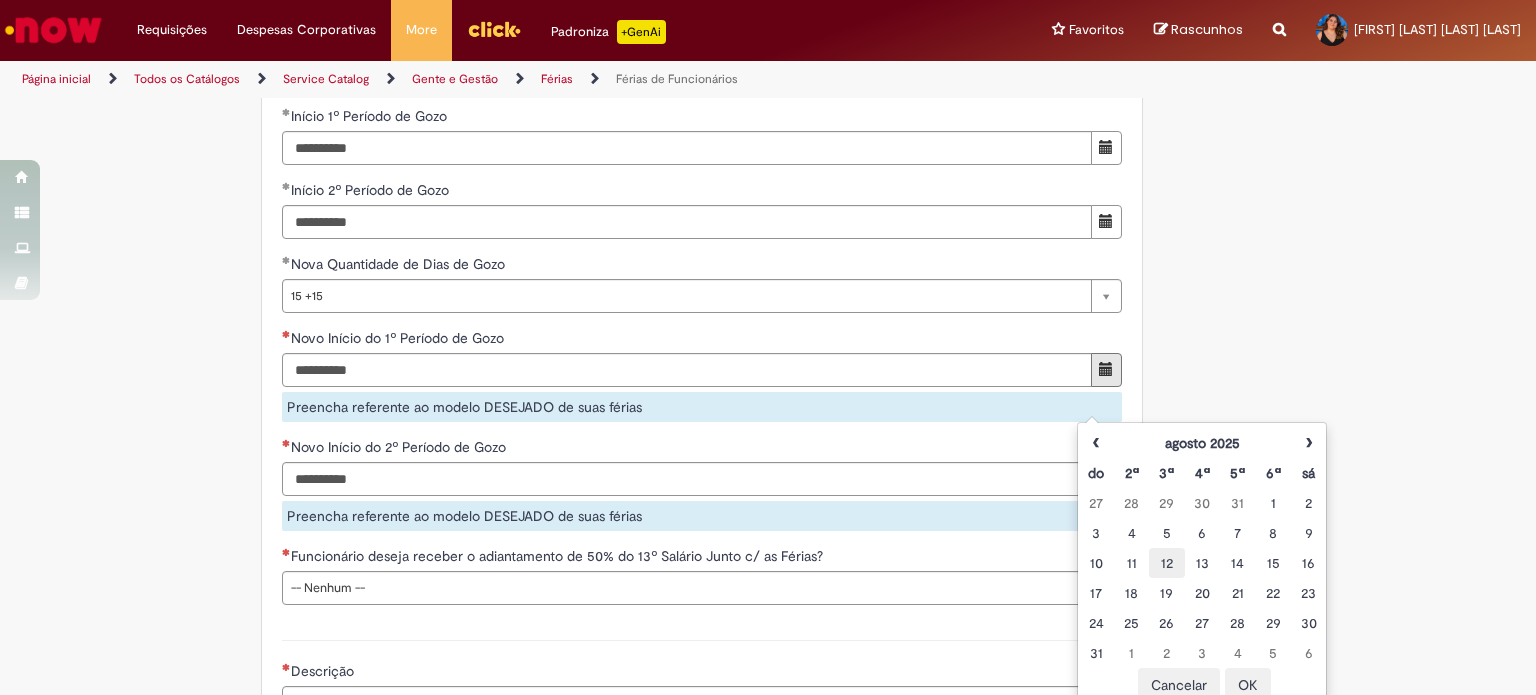 click on "12" at bounding box center [1166, 563] 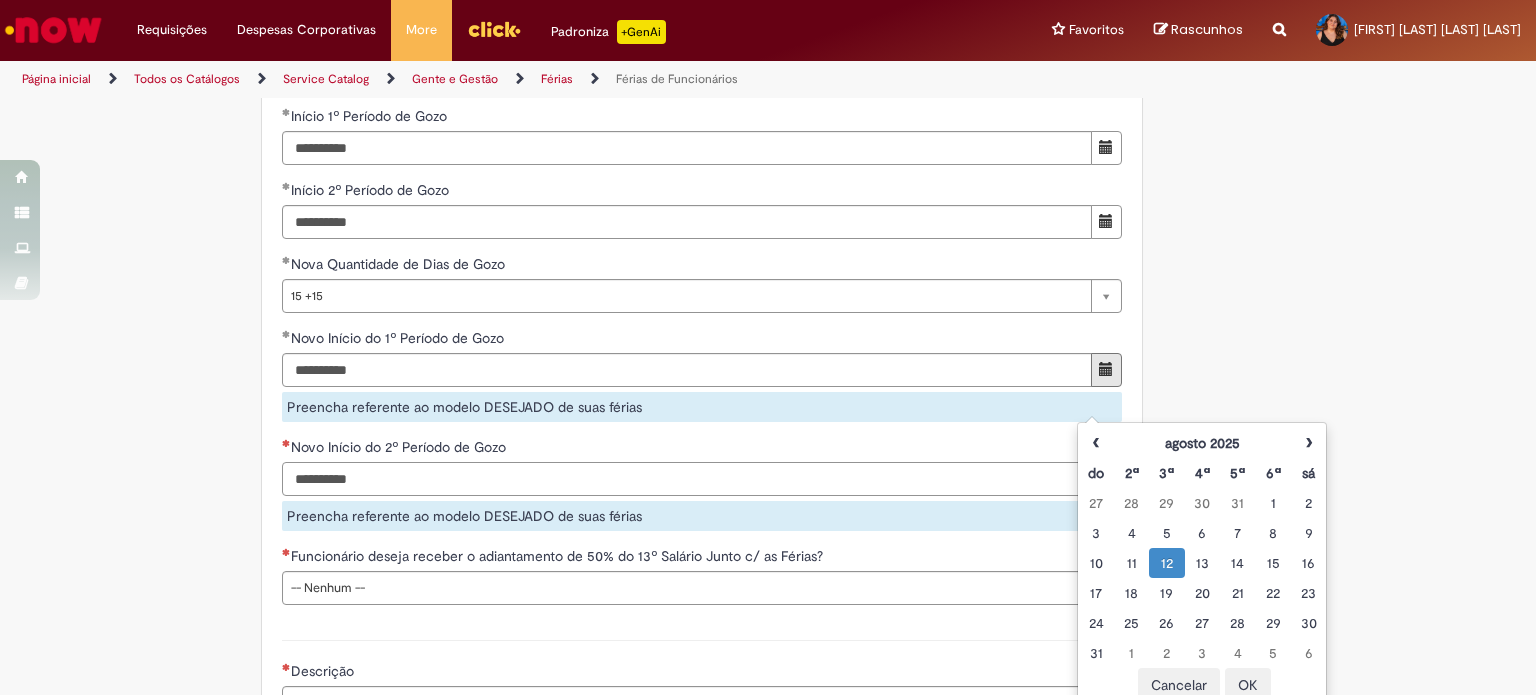 click on "Novo Início do 2º Período de Gozo  Preencha referente ao modelo DESEJADO de suas férias" at bounding box center (702, 484) 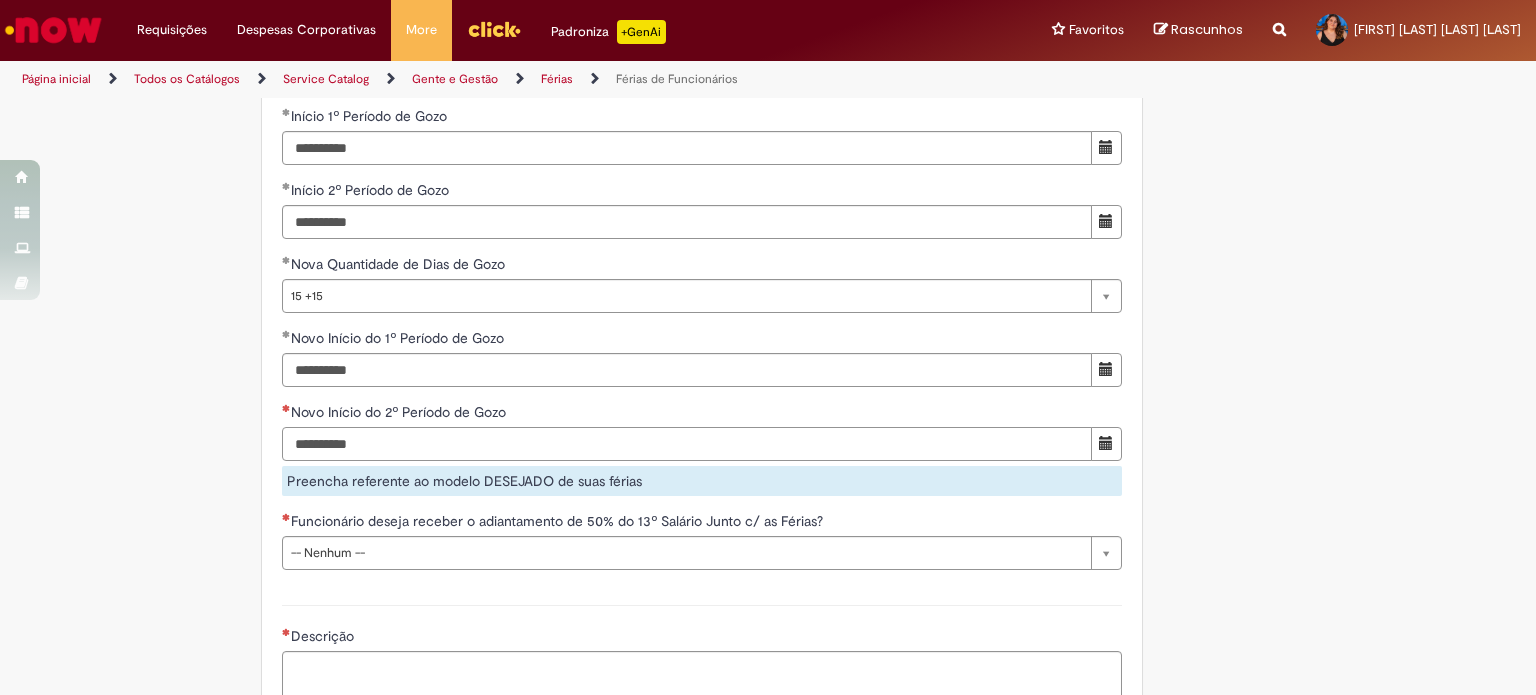 click on "Novo Início do 2º Período de Gozo" at bounding box center (687, 444) 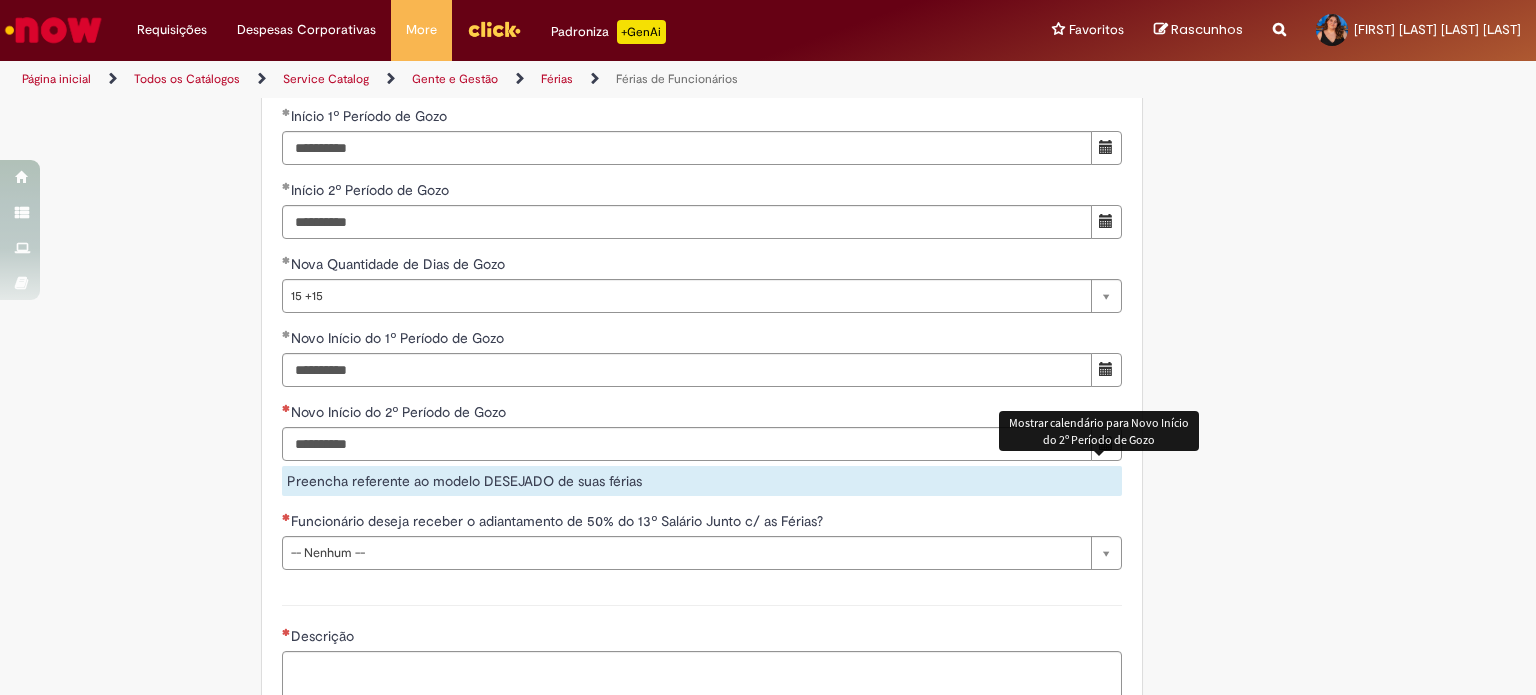 click at bounding box center (1106, 444) 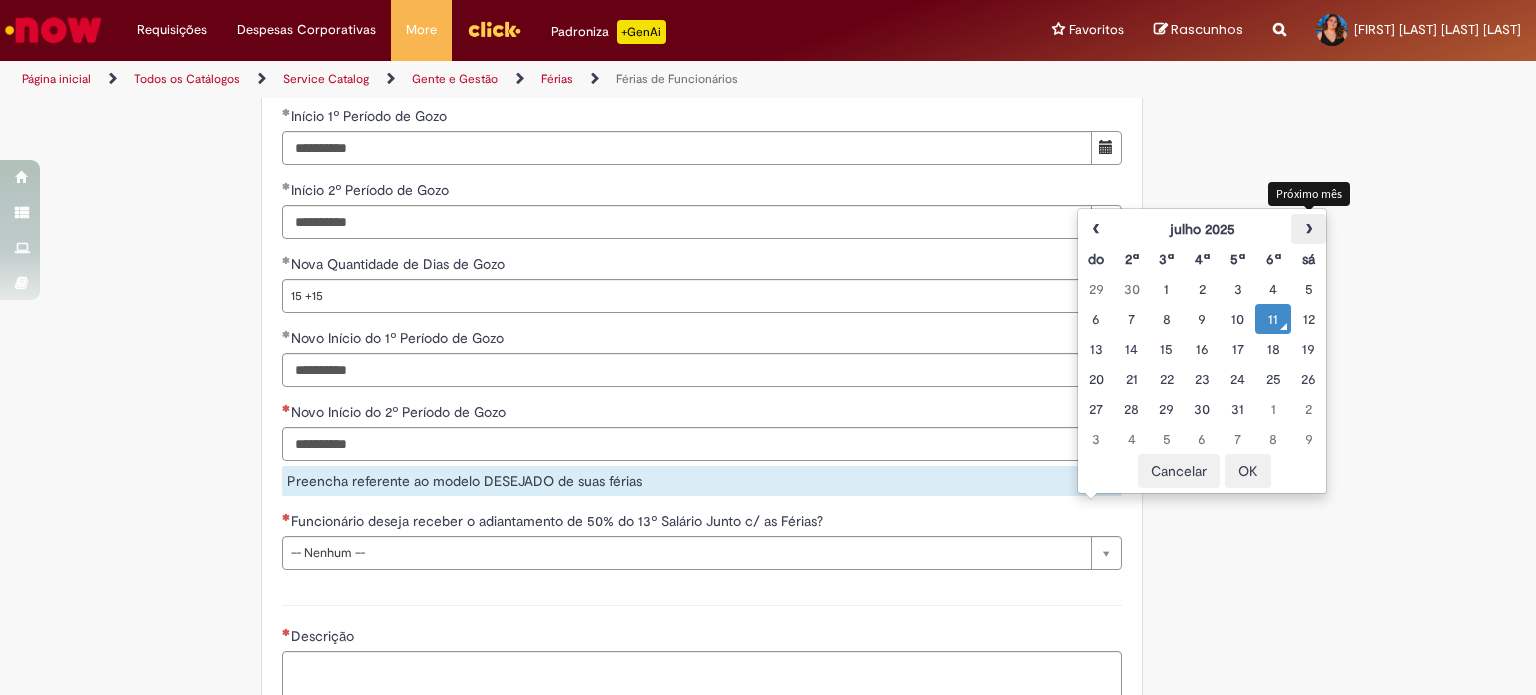 click on "›" at bounding box center [1308, 229] 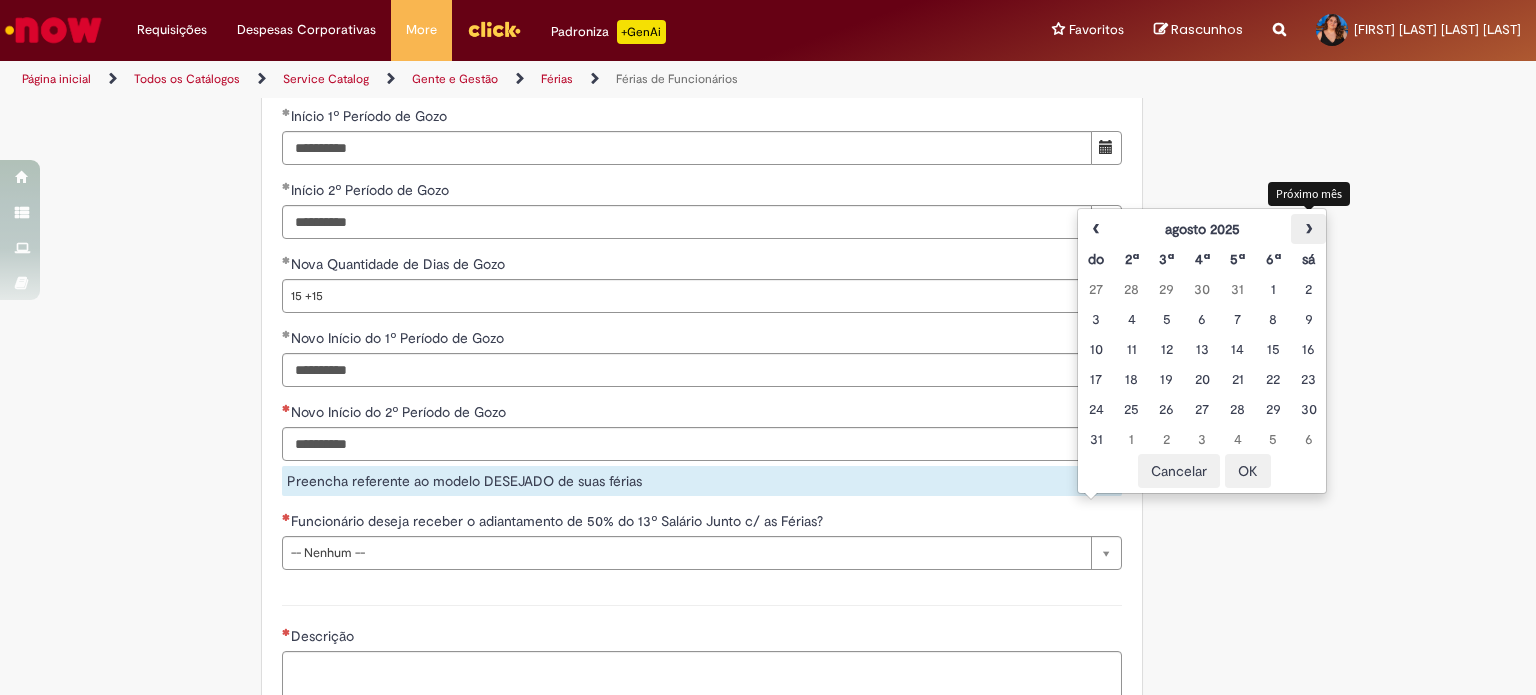 click on "›" at bounding box center (1308, 229) 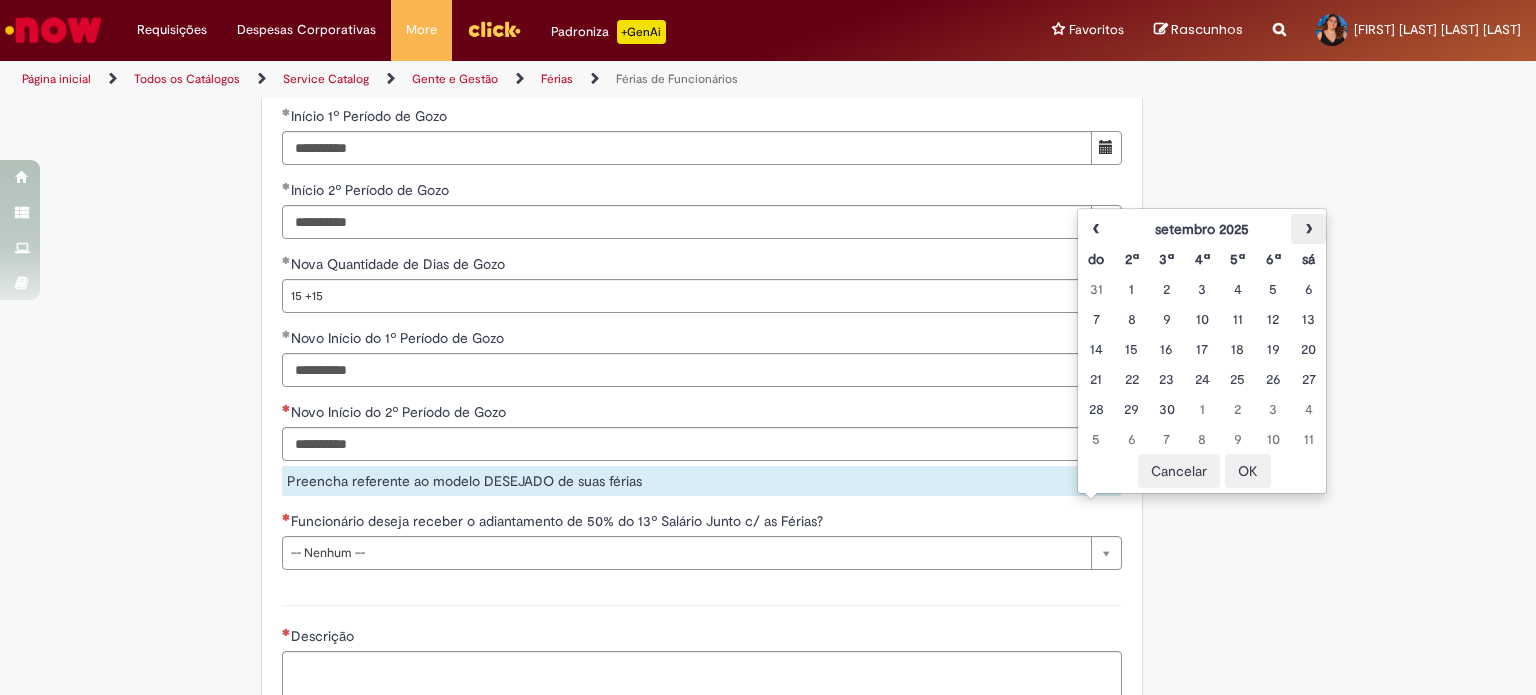 click on "›" at bounding box center (1308, 229) 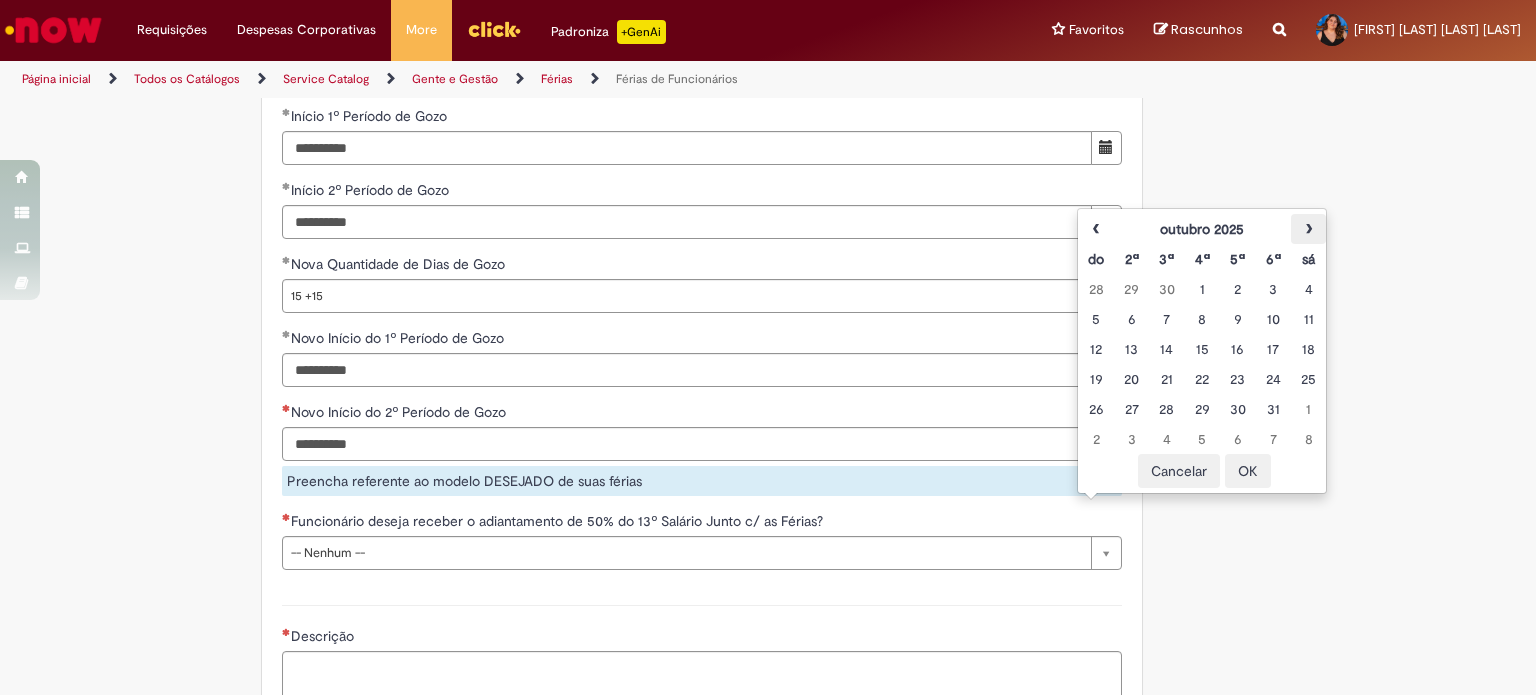 click on "›" at bounding box center [1308, 229] 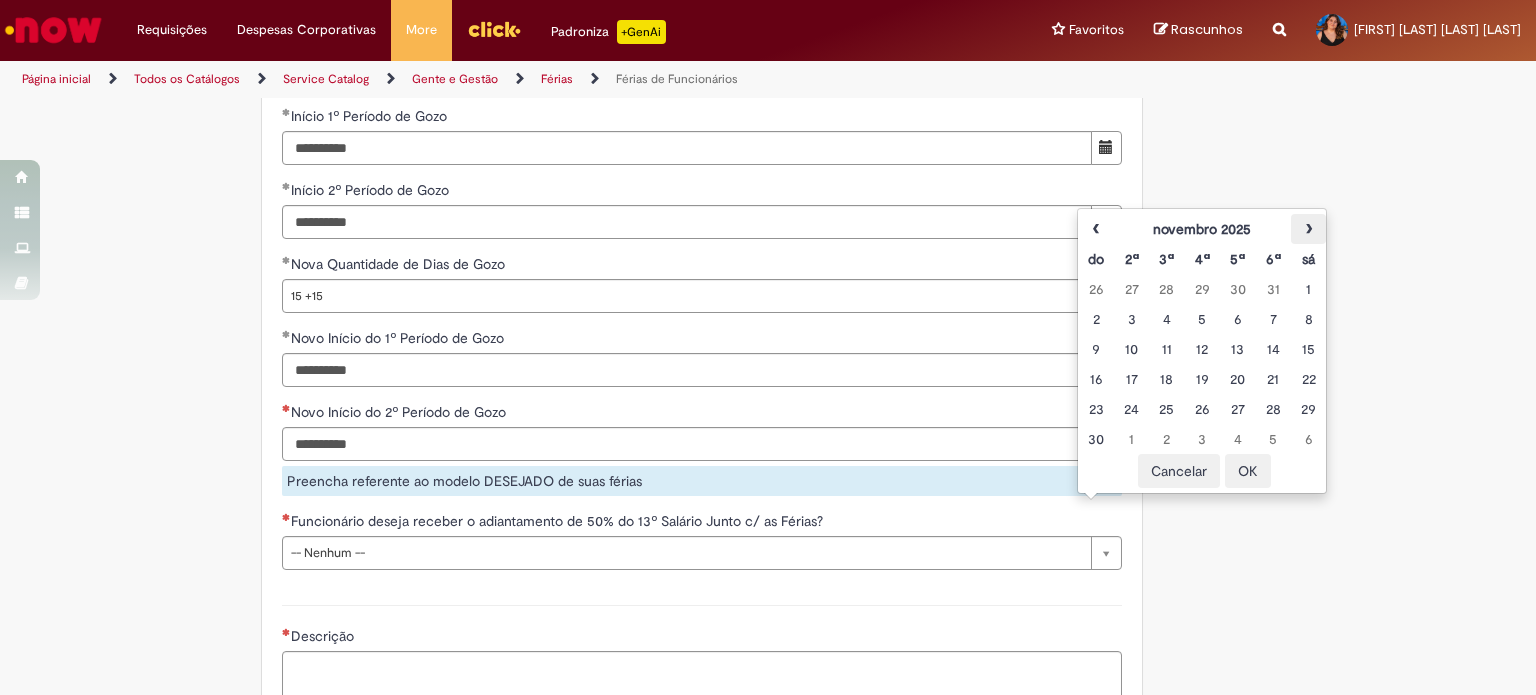 click on "›" at bounding box center (1308, 229) 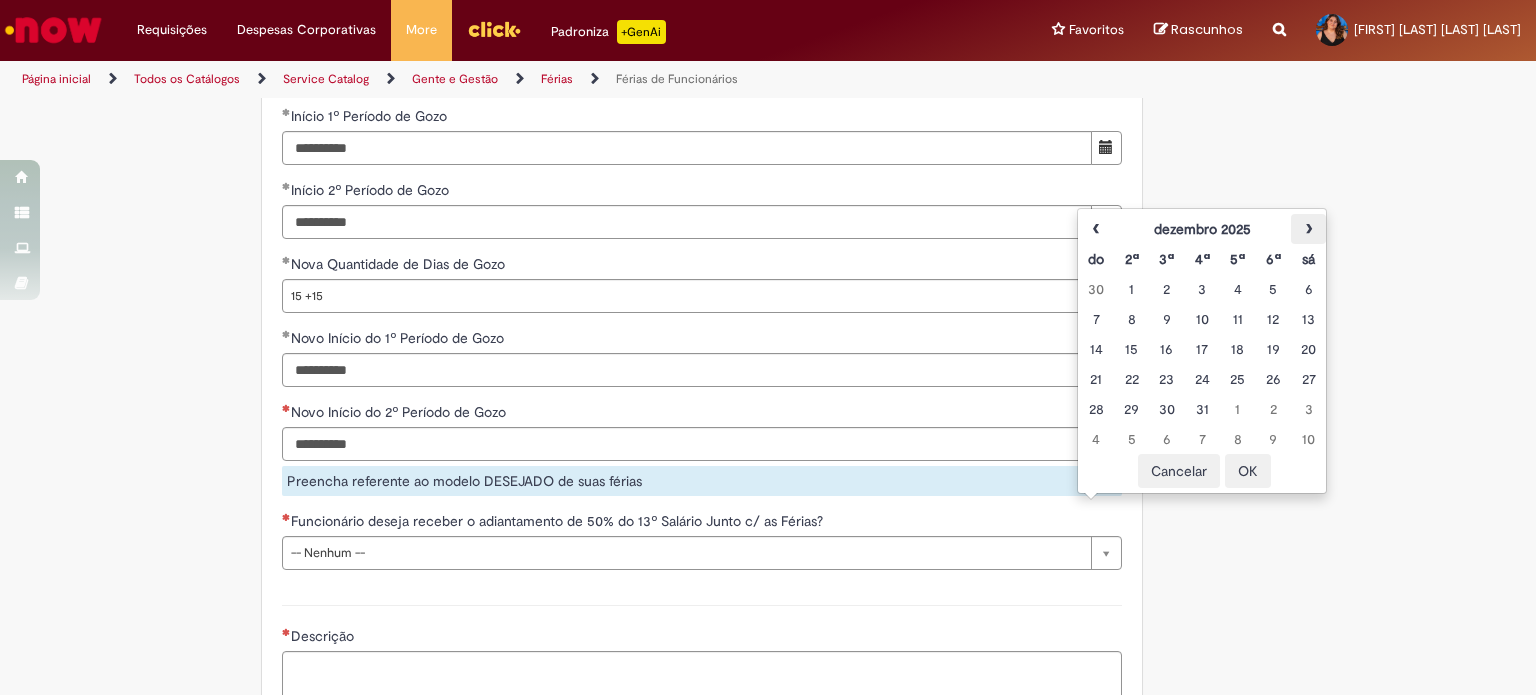 click on "›" at bounding box center (1308, 229) 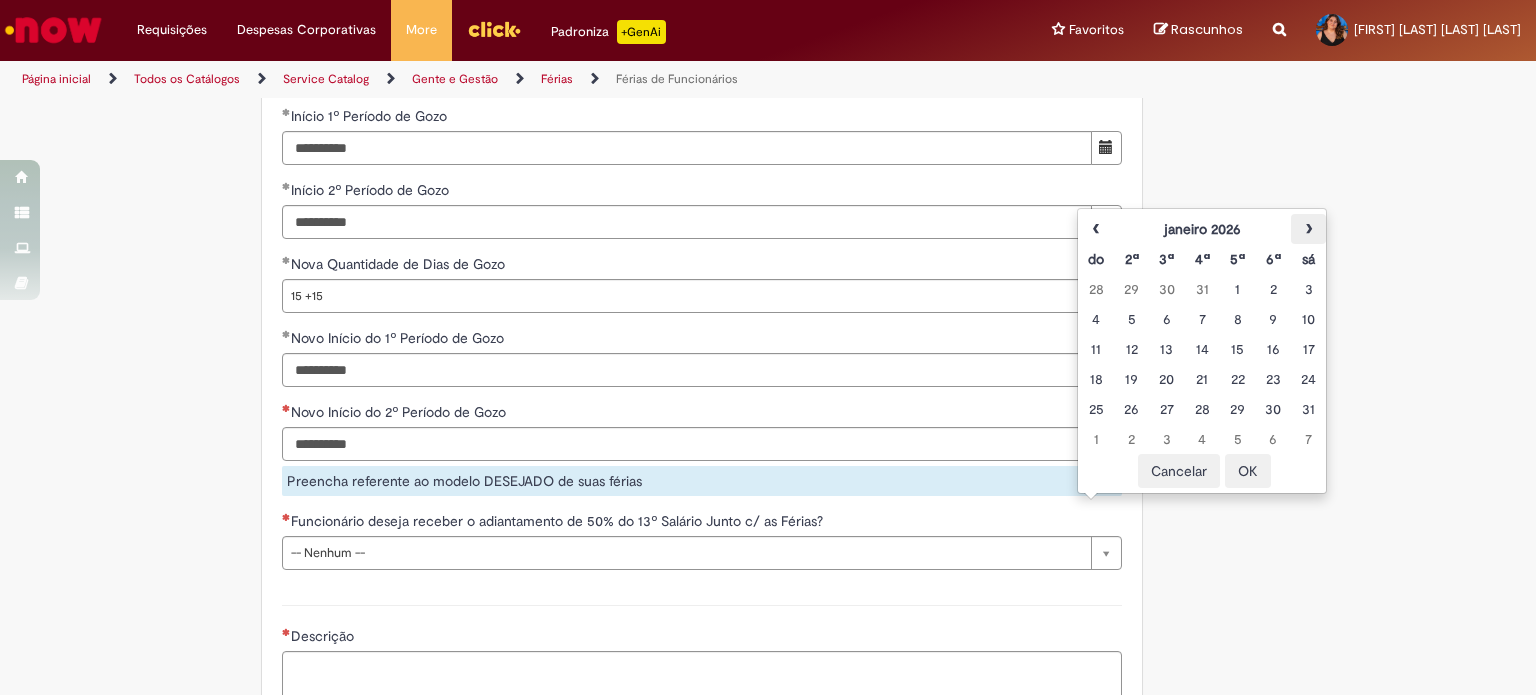 click on "›" at bounding box center [1308, 229] 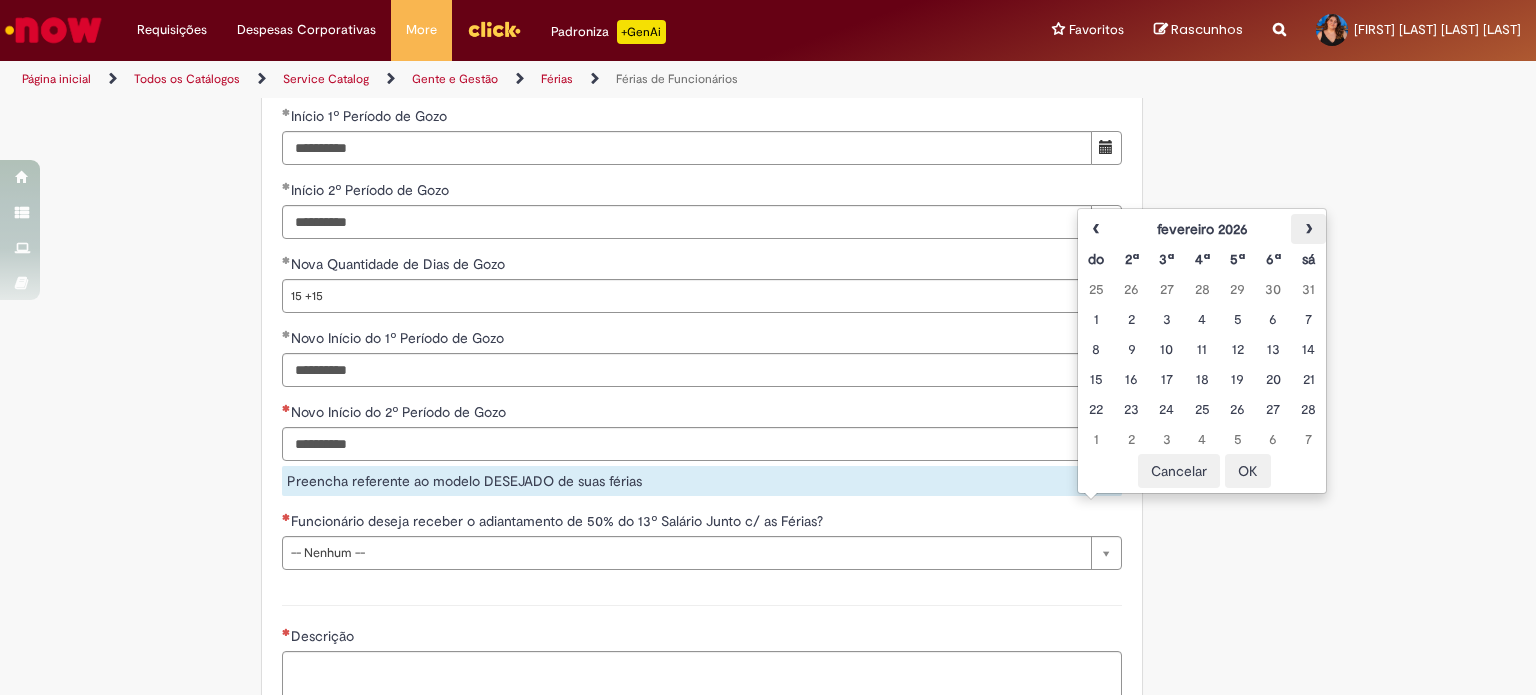 click on "›" at bounding box center [1308, 229] 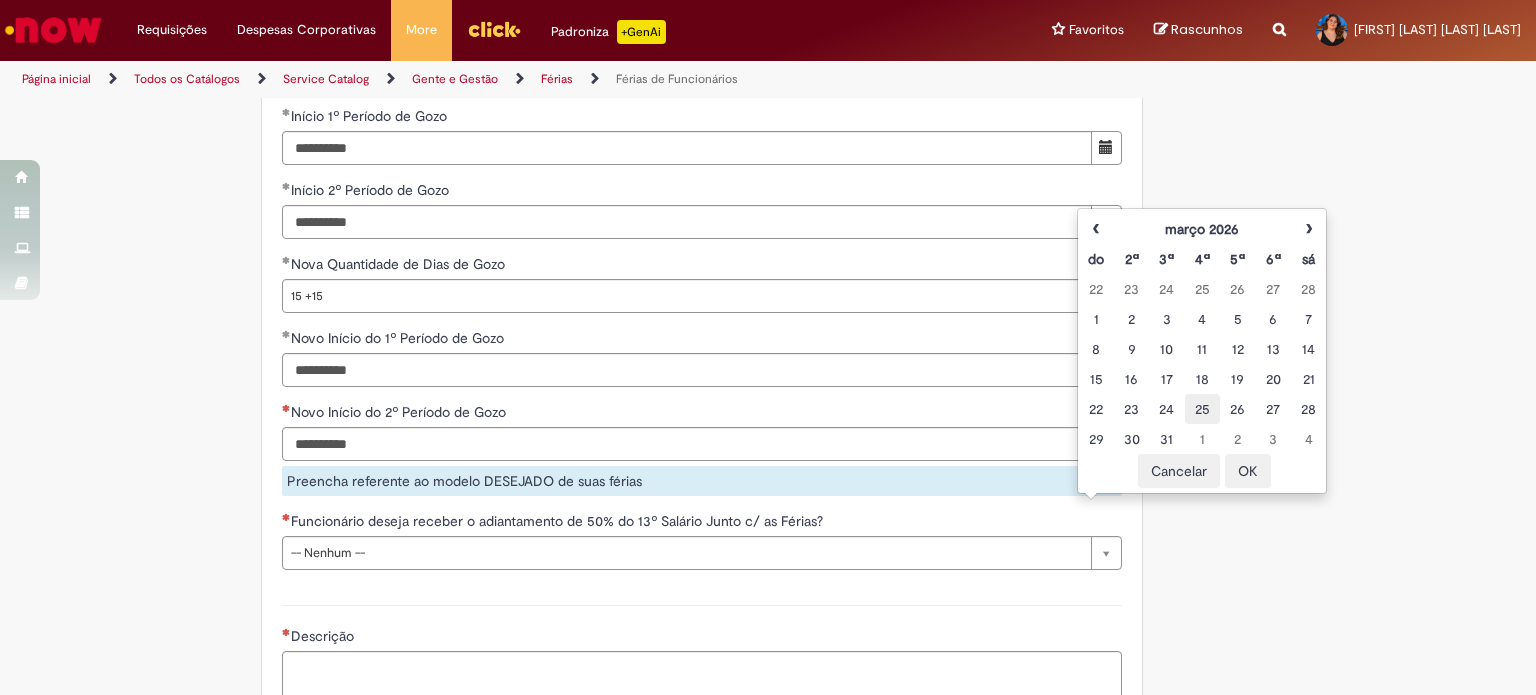 click on "25" at bounding box center [1202, 409] 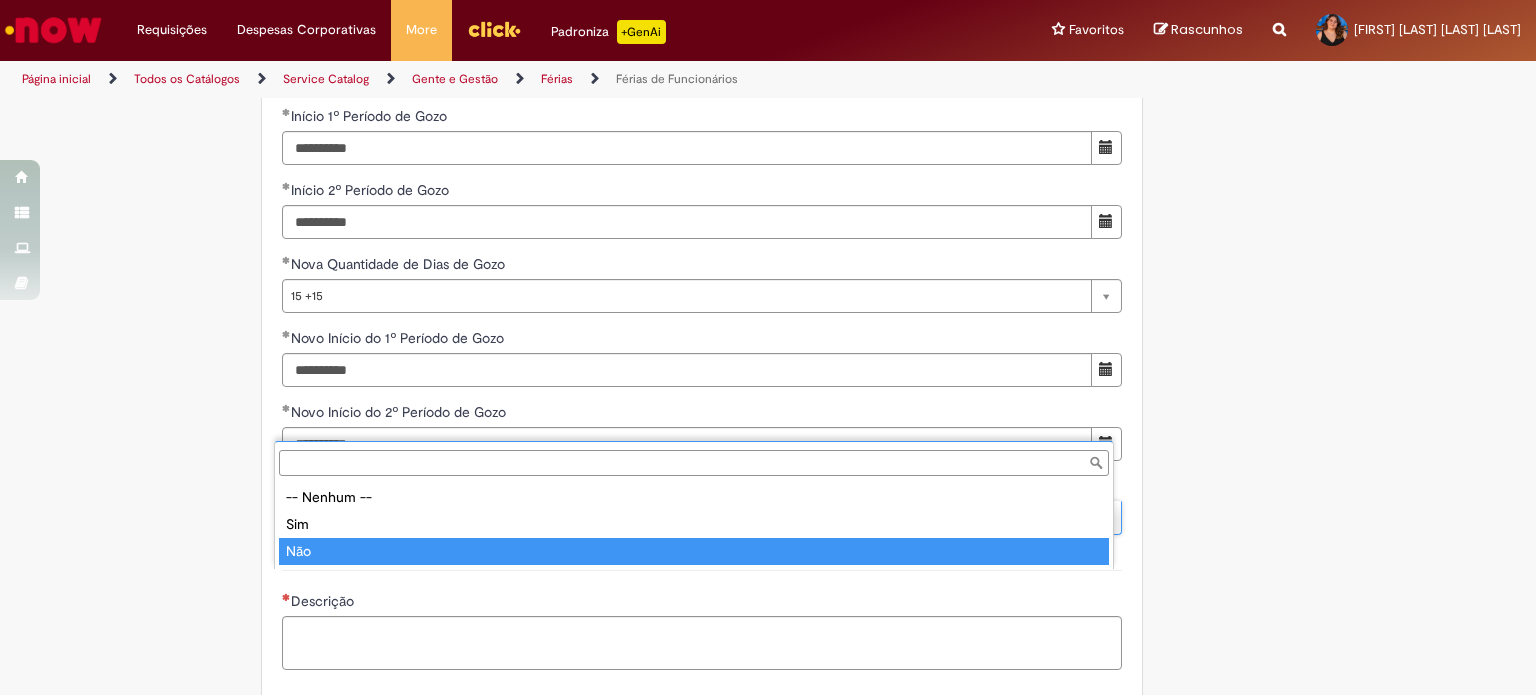 type on "***" 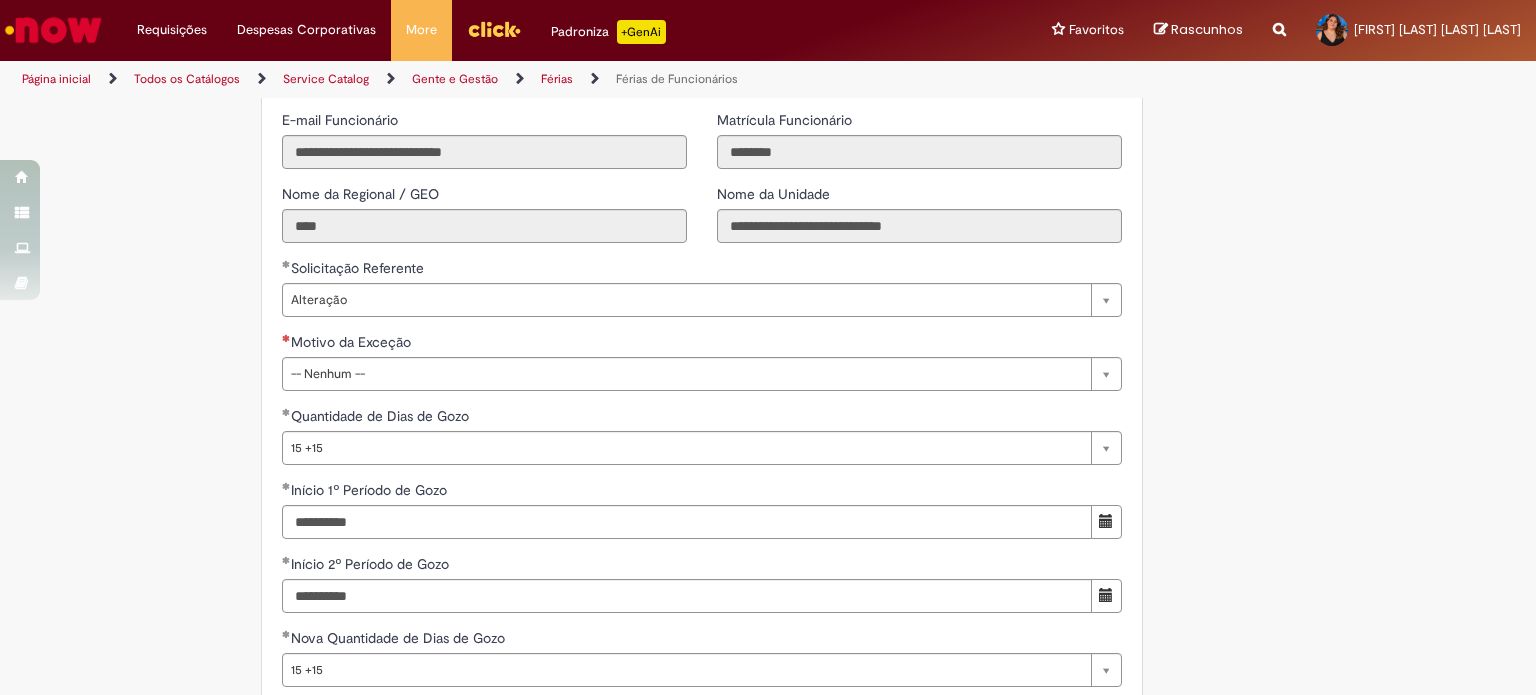 scroll, scrollTop: 1520, scrollLeft: 0, axis: vertical 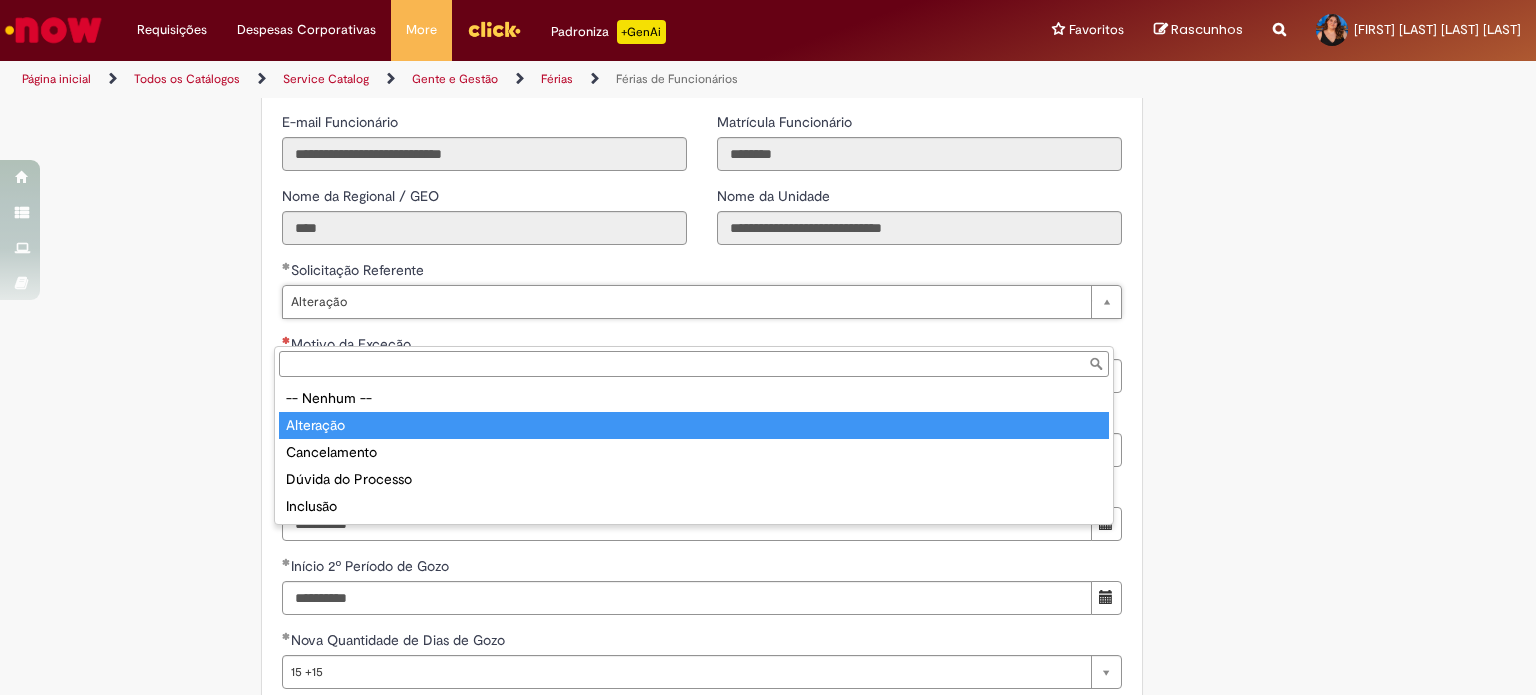 type on "*********" 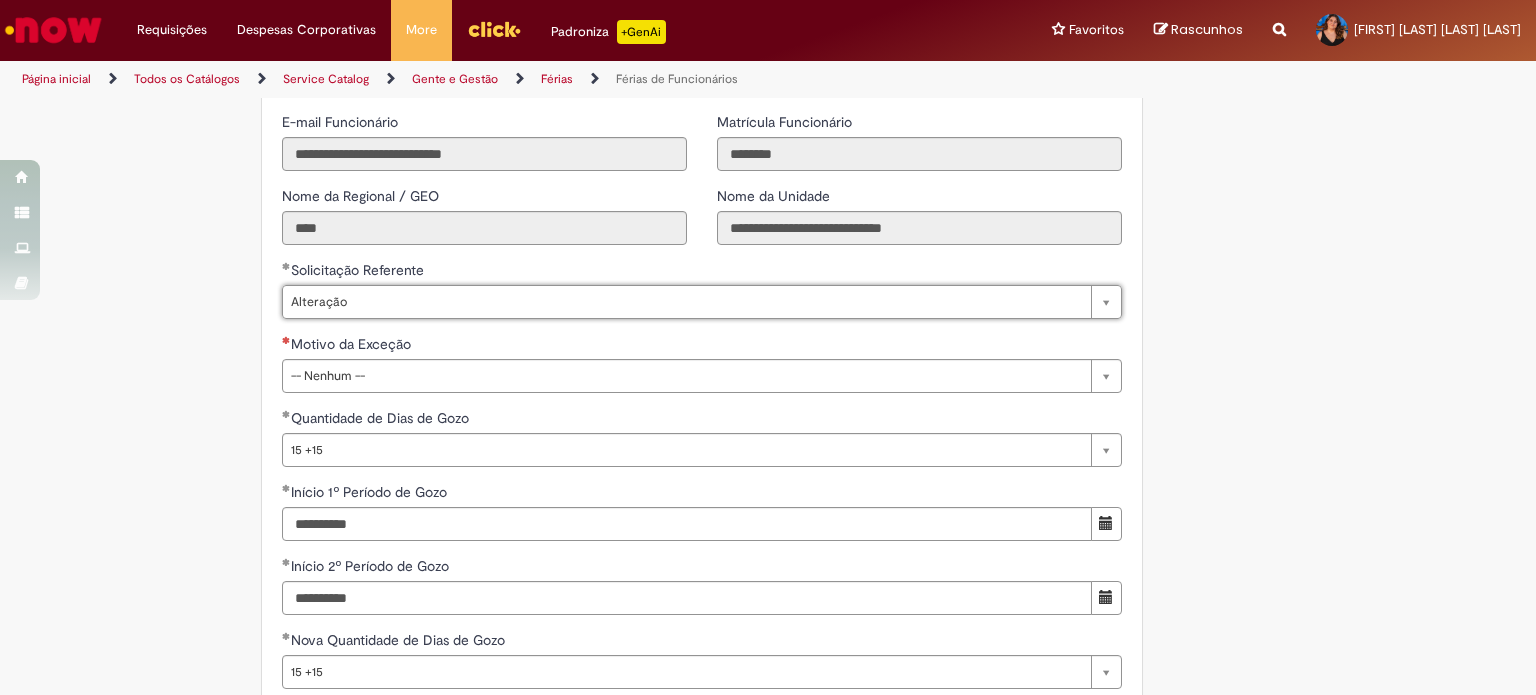 scroll, scrollTop: 0, scrollLeft: 58, axis: horizontal 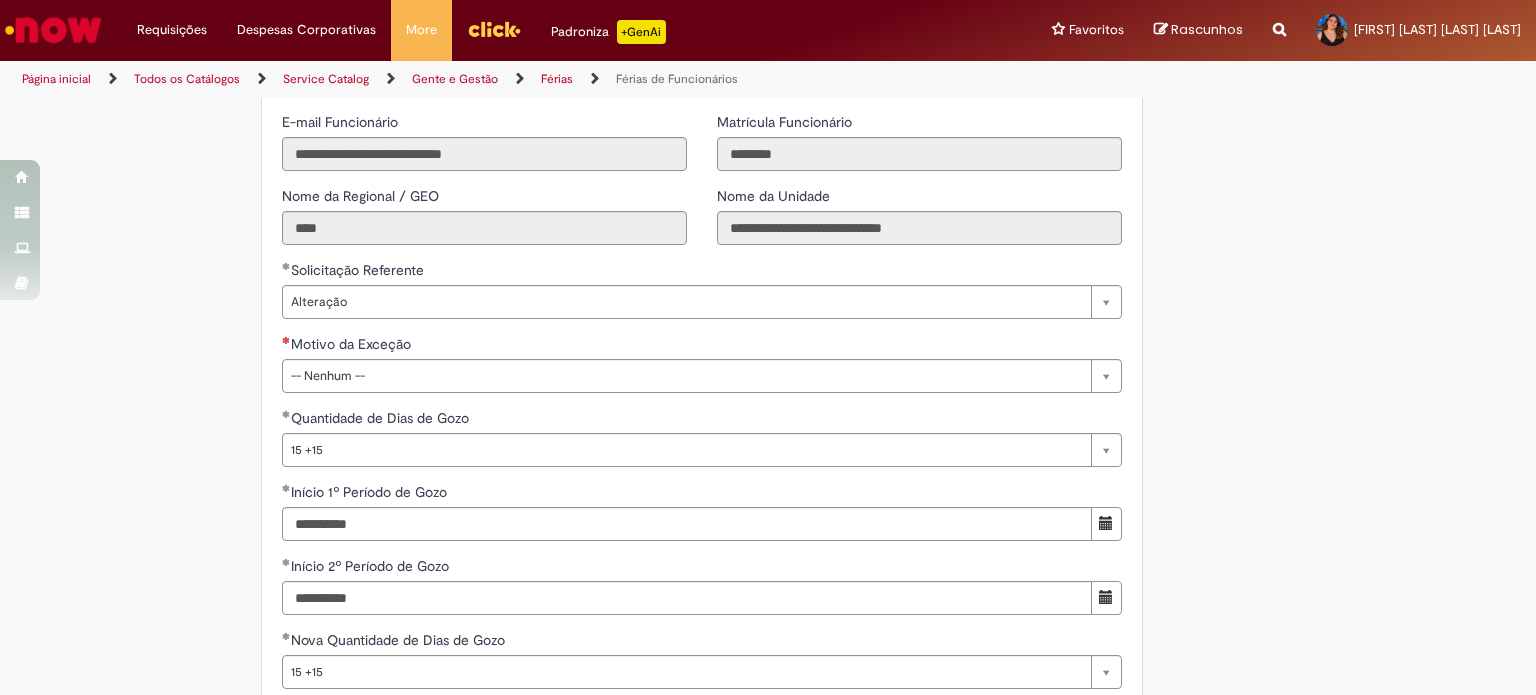 click on "**********" at bounding box center [702, 593] 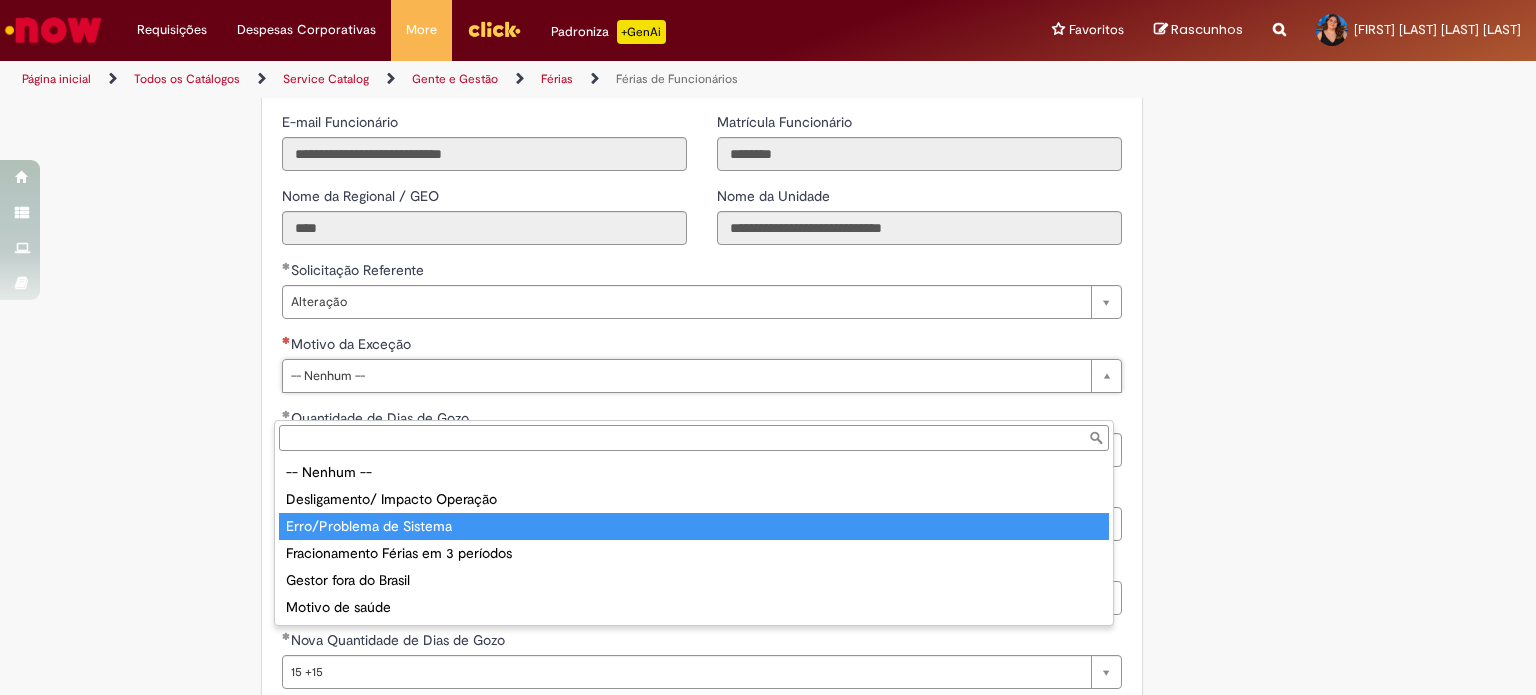 type on "**********" 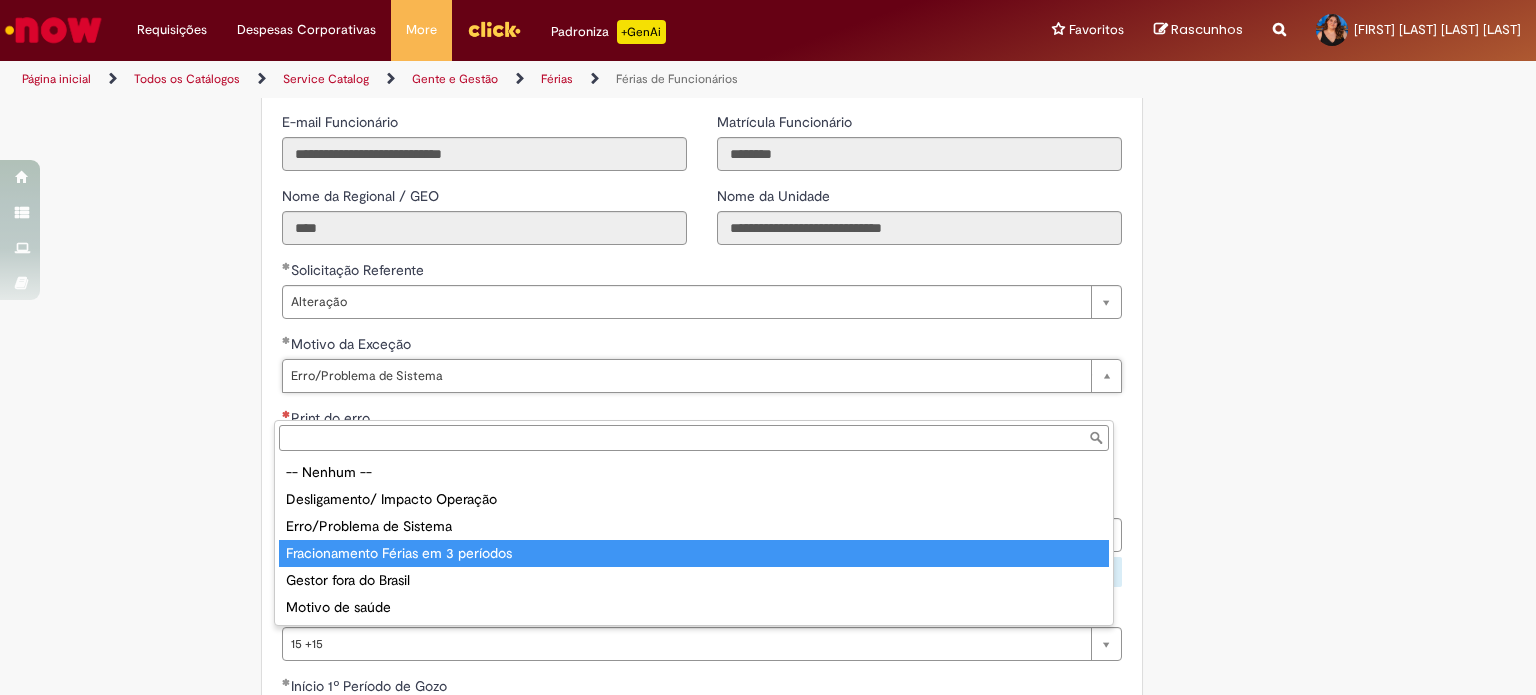 type on "**********" 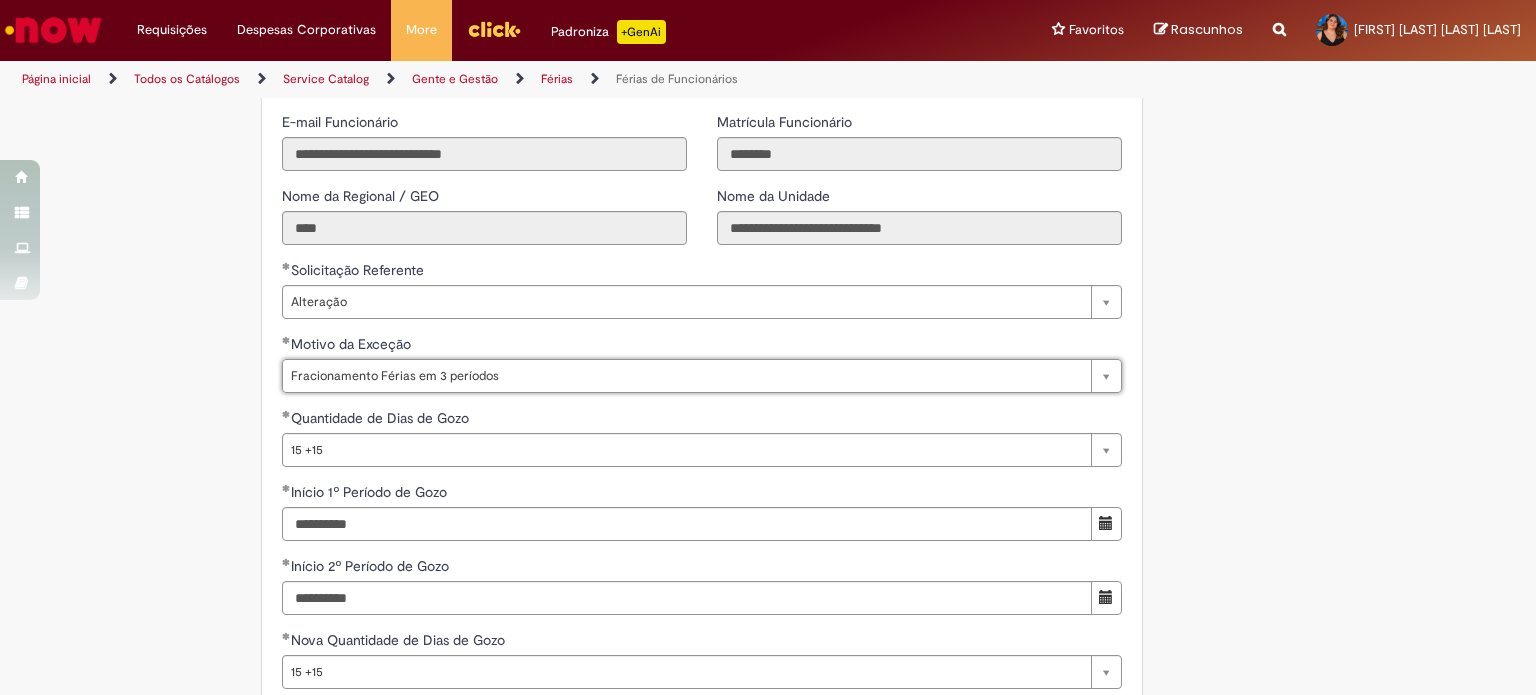 scroll, scrollTop: 0, scrollLeft: 162, axis: horizontal 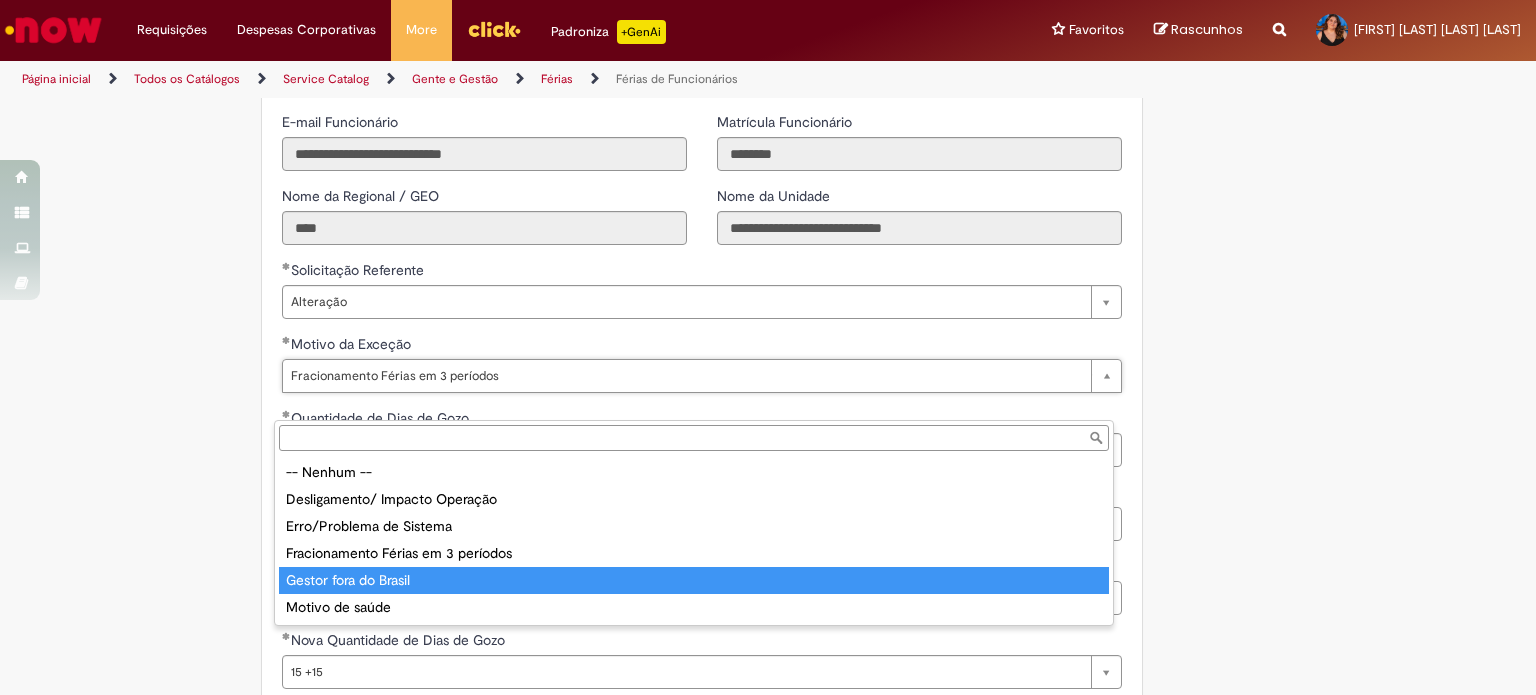 type on "**********" 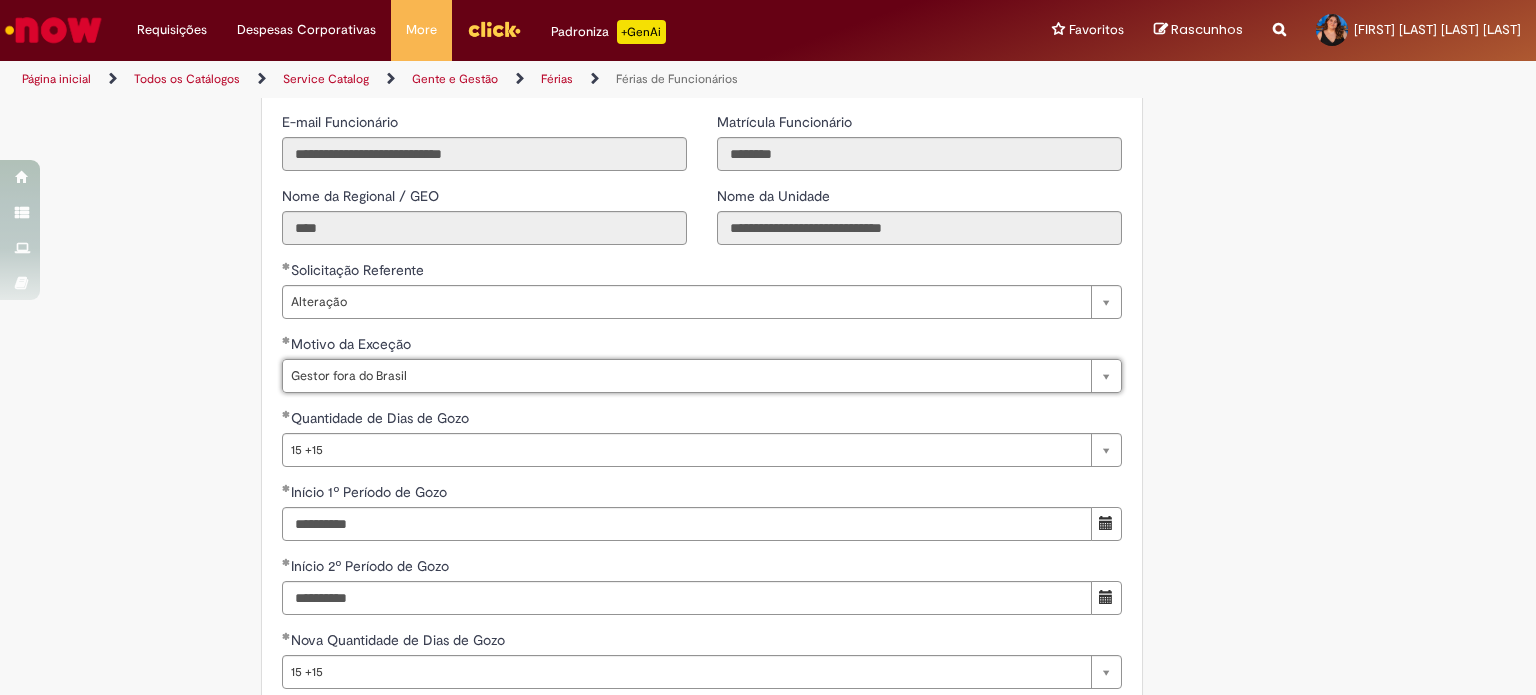 scroll, scrollTop: 0, scrollLeft: 126, axis: horizontal 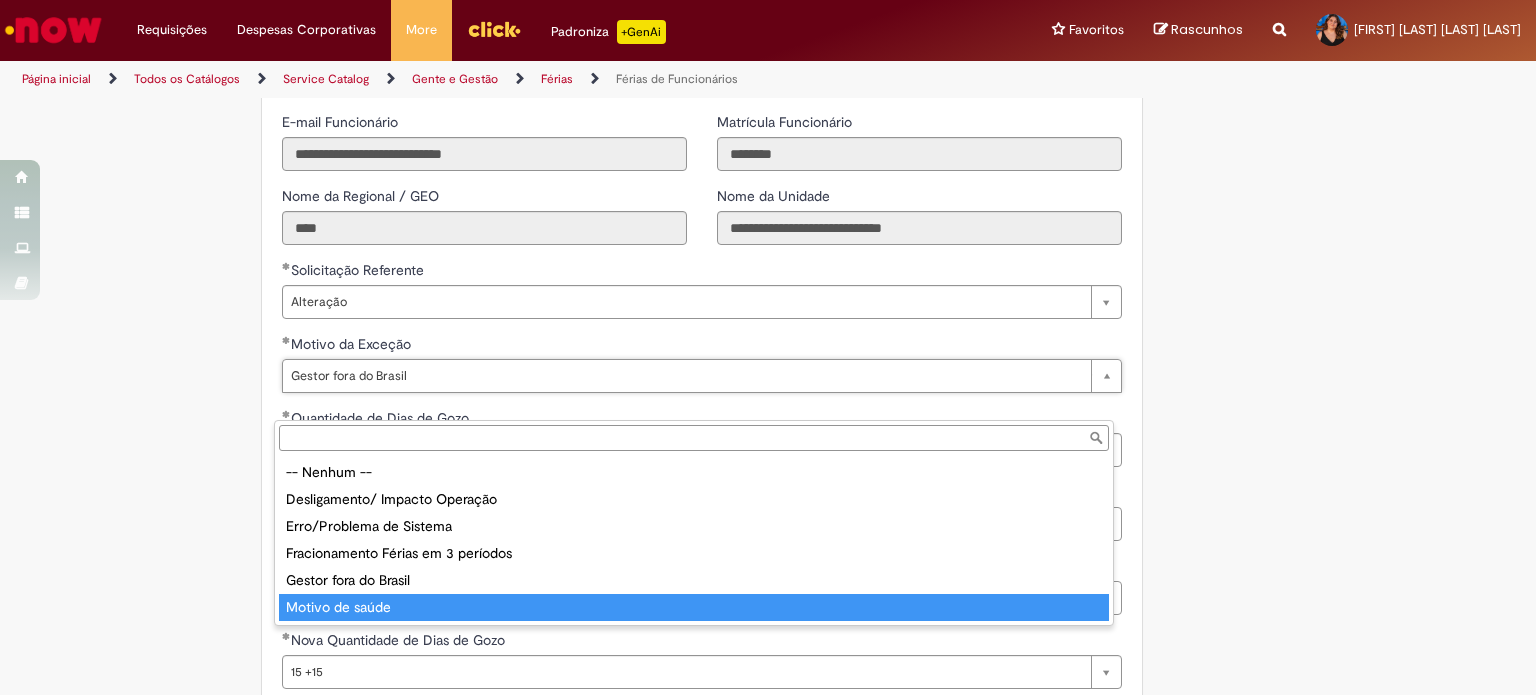 type on "**********" 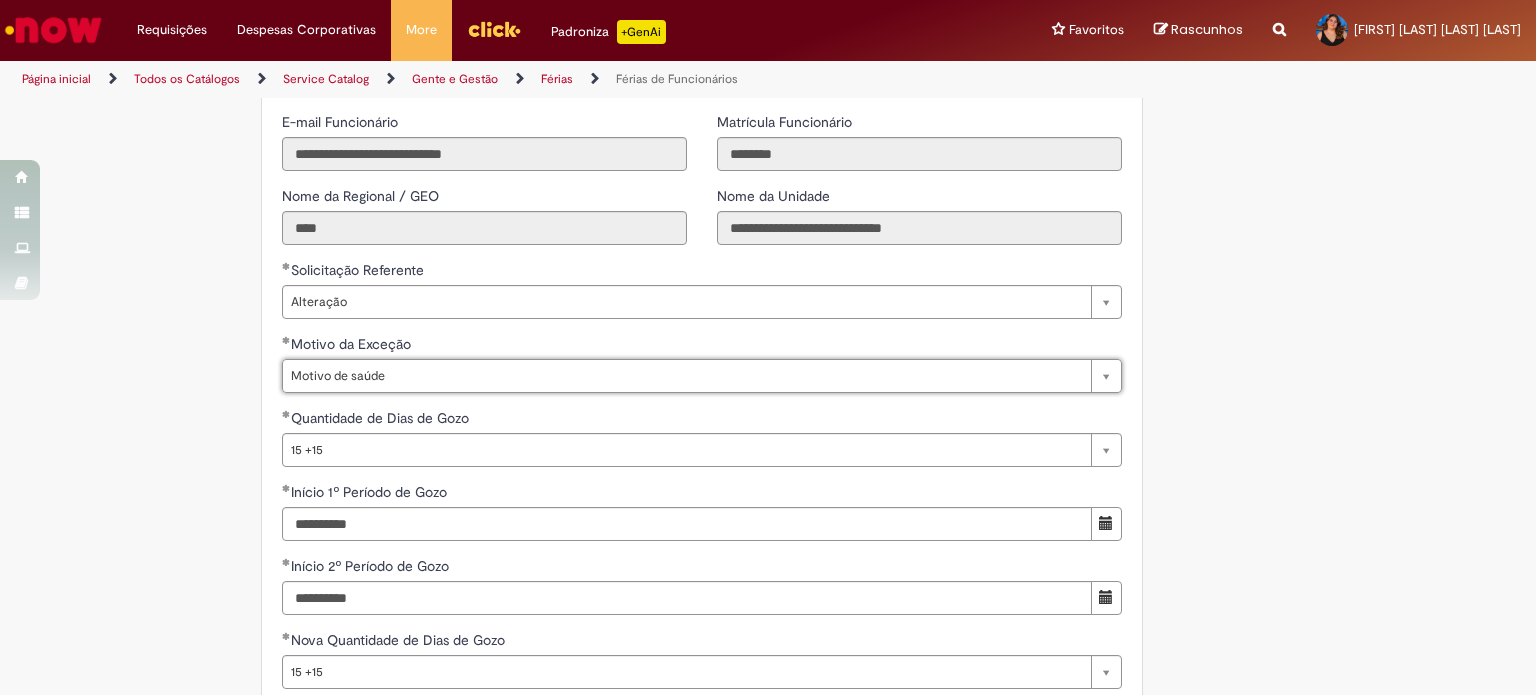 scroll, scrollTop: 1544, scrollLeft: 0, axis: vertical 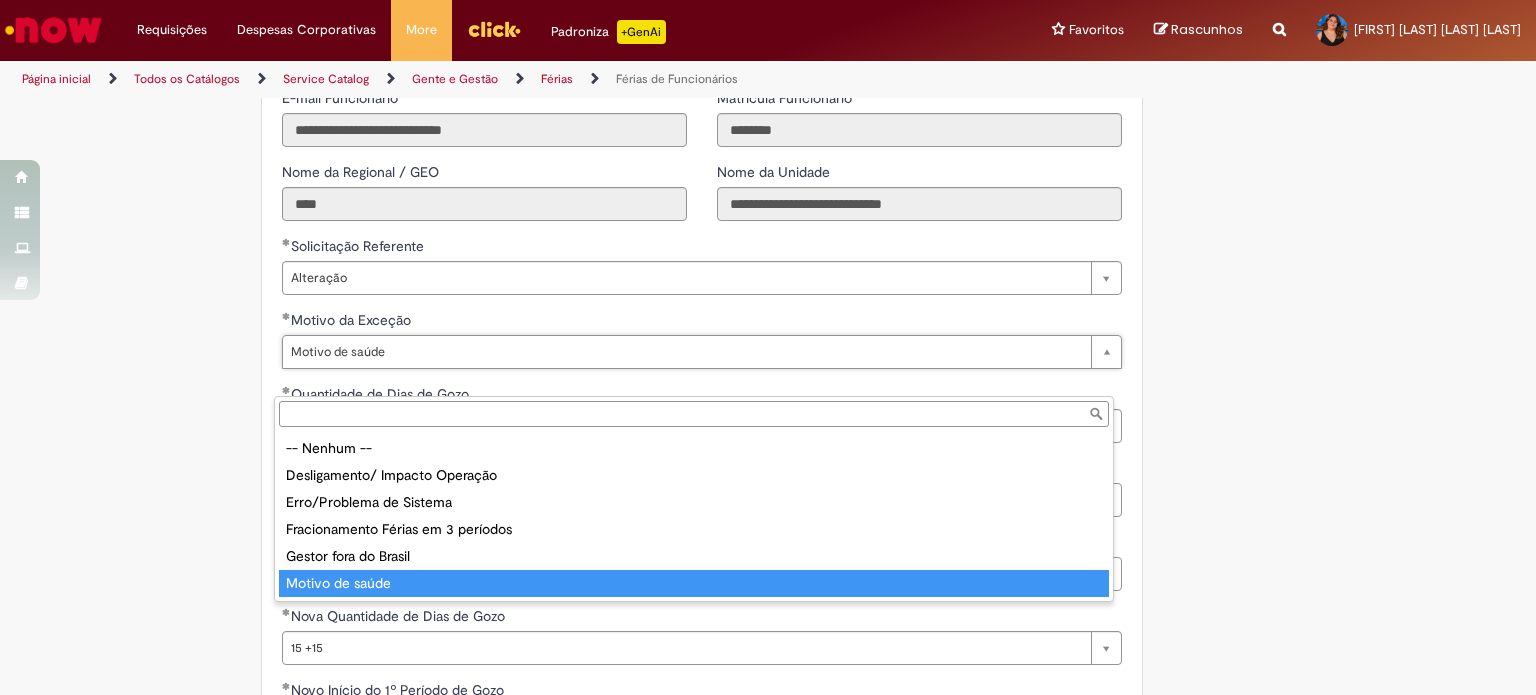 type on "**********" 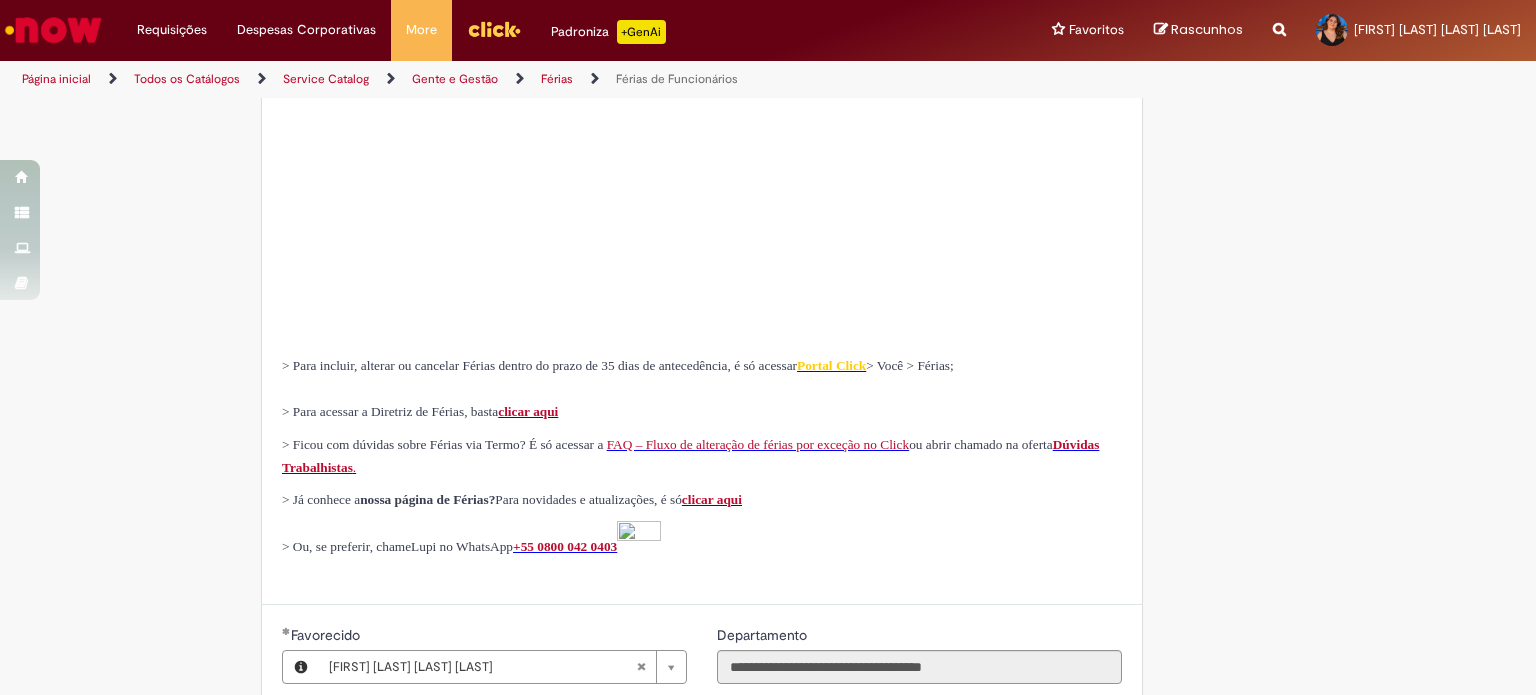scroll, scrollTop: 536, scrollLeft: 0, axis: vertical 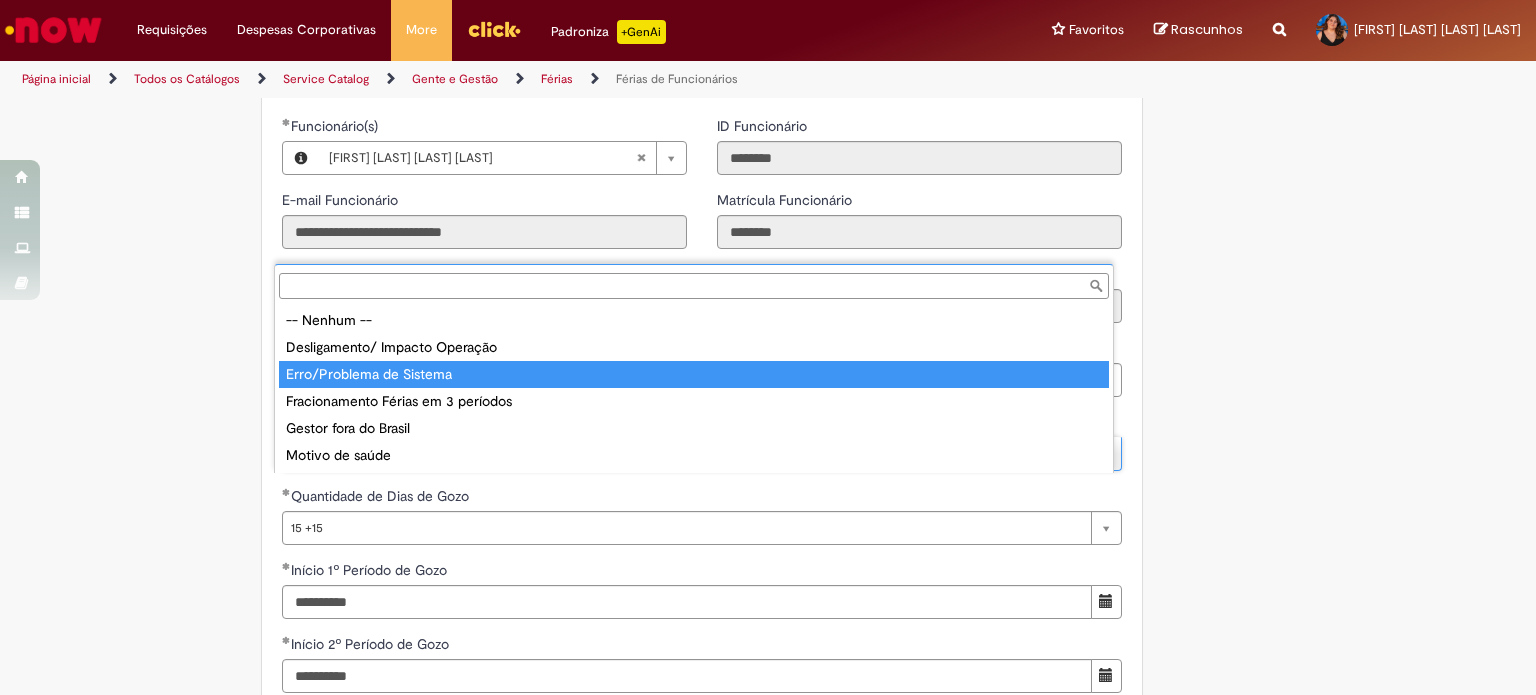 type on "**********" 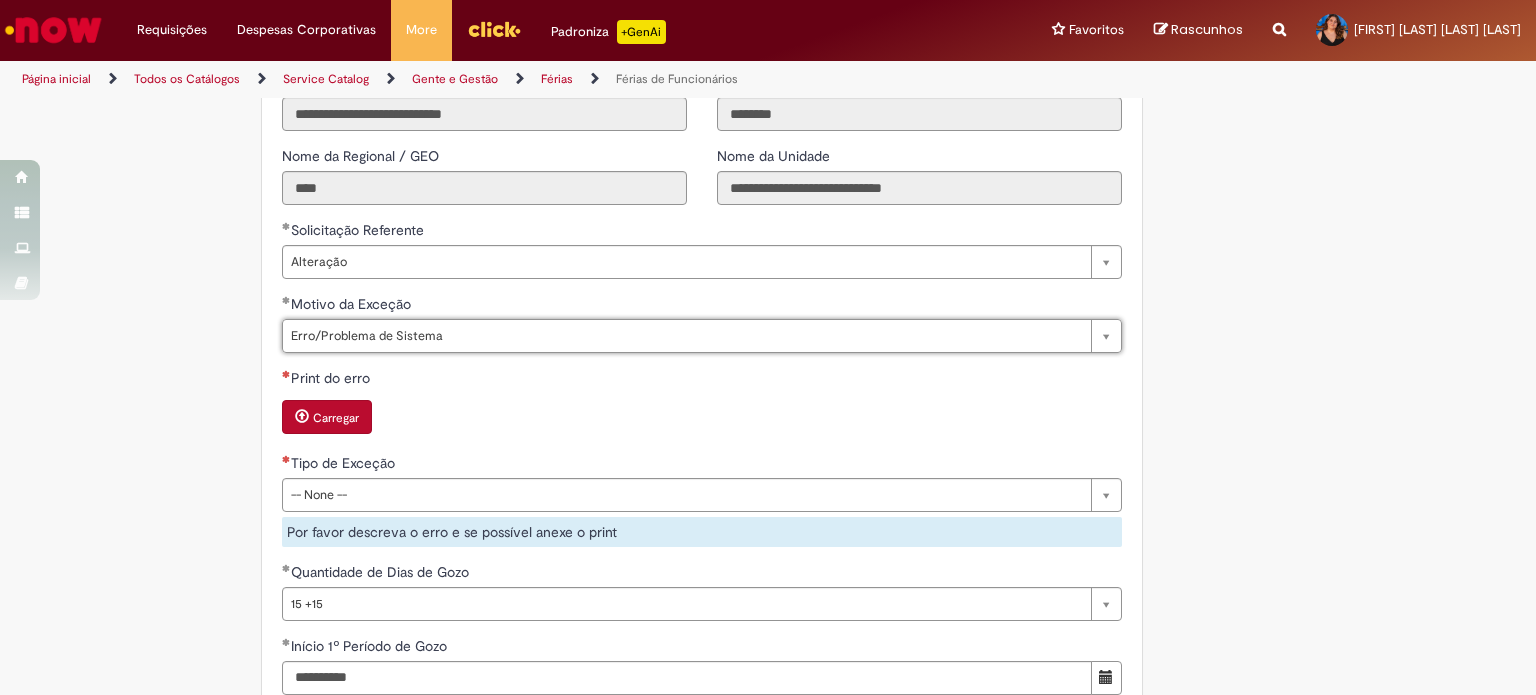 scroll, scrollTop: 1546, scrollLeft: 0, axis: vertical 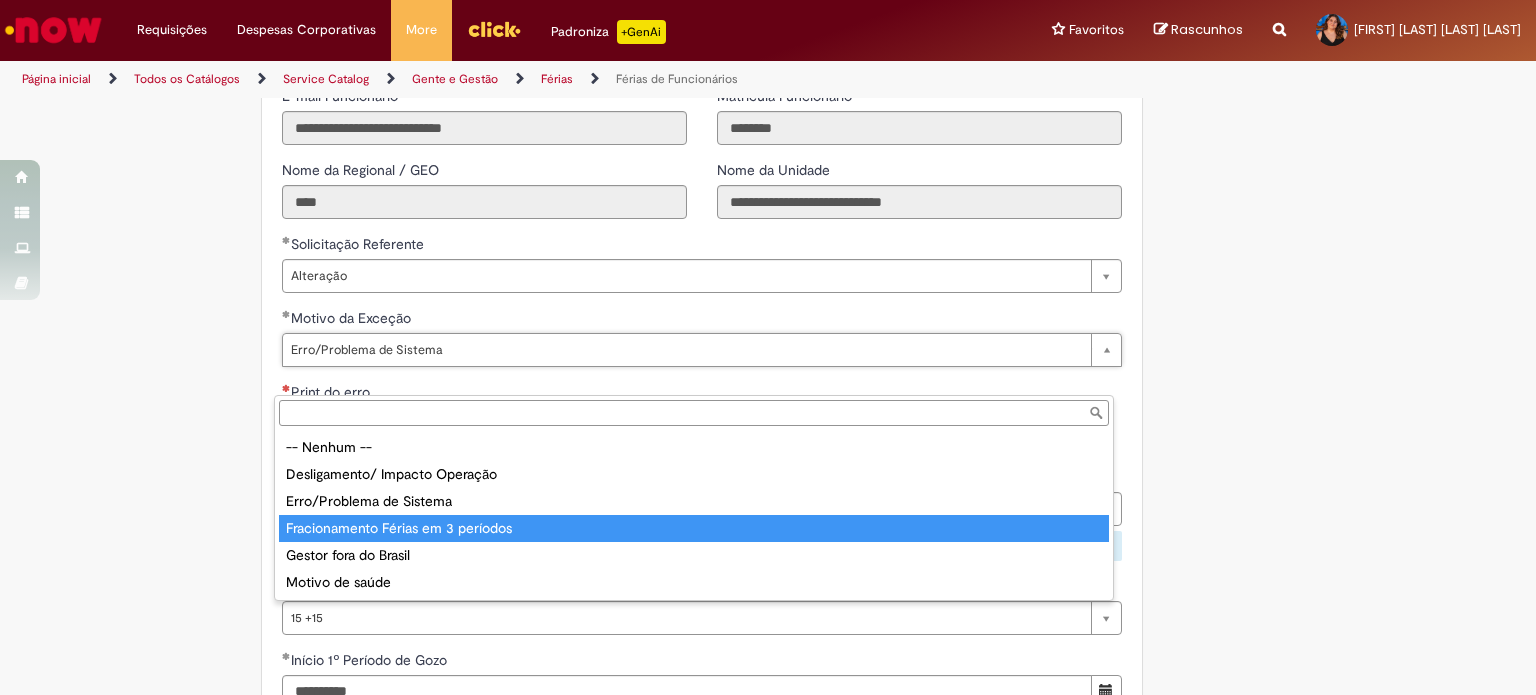 type on "**********" 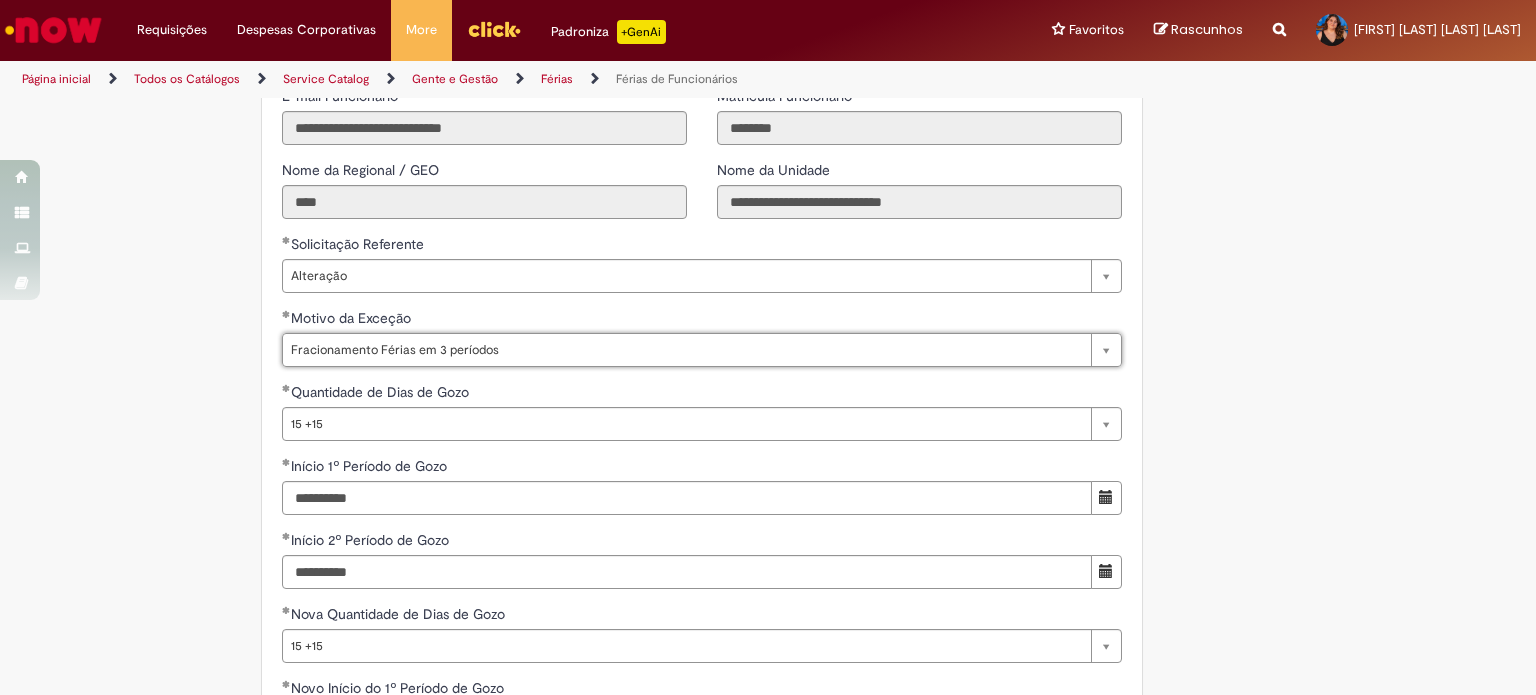 scroll, scrollTop: 0, scrollLeft: 0, axis: both 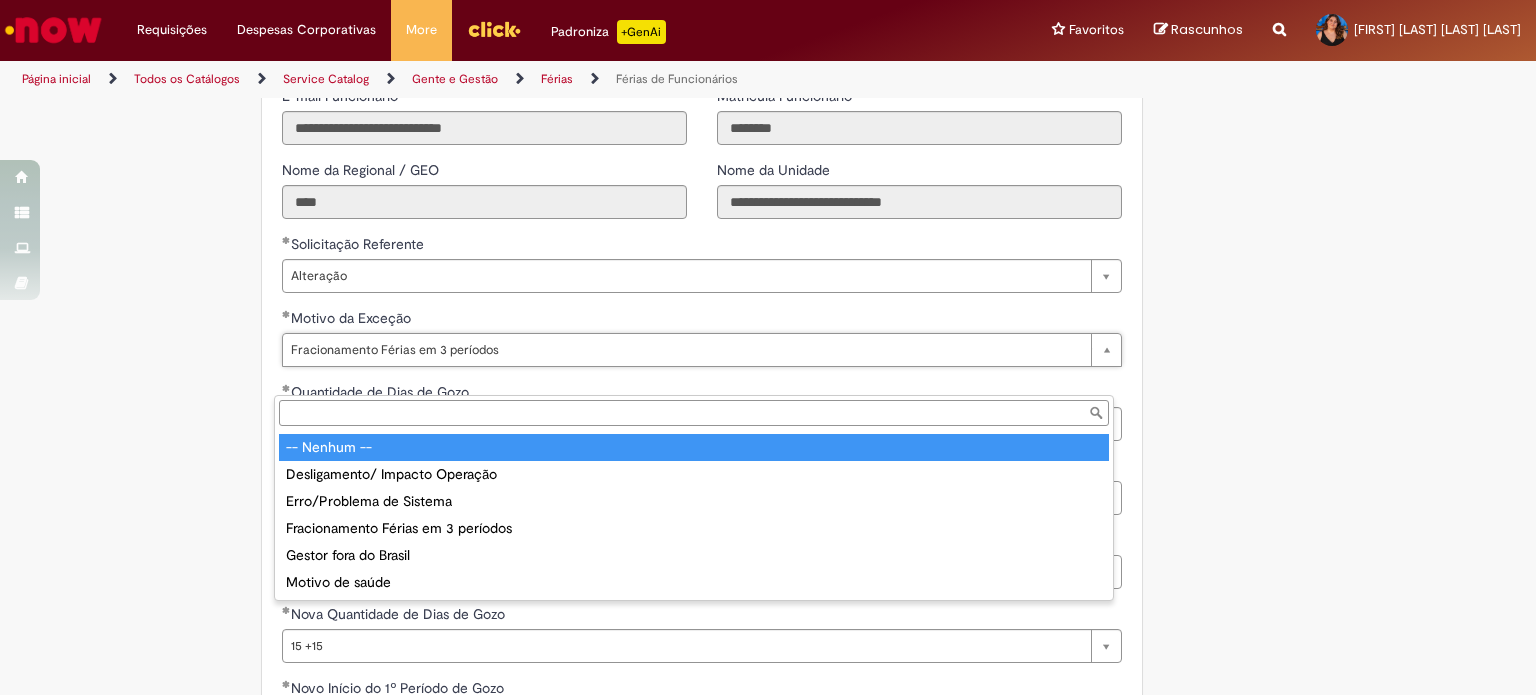 type on "**********" 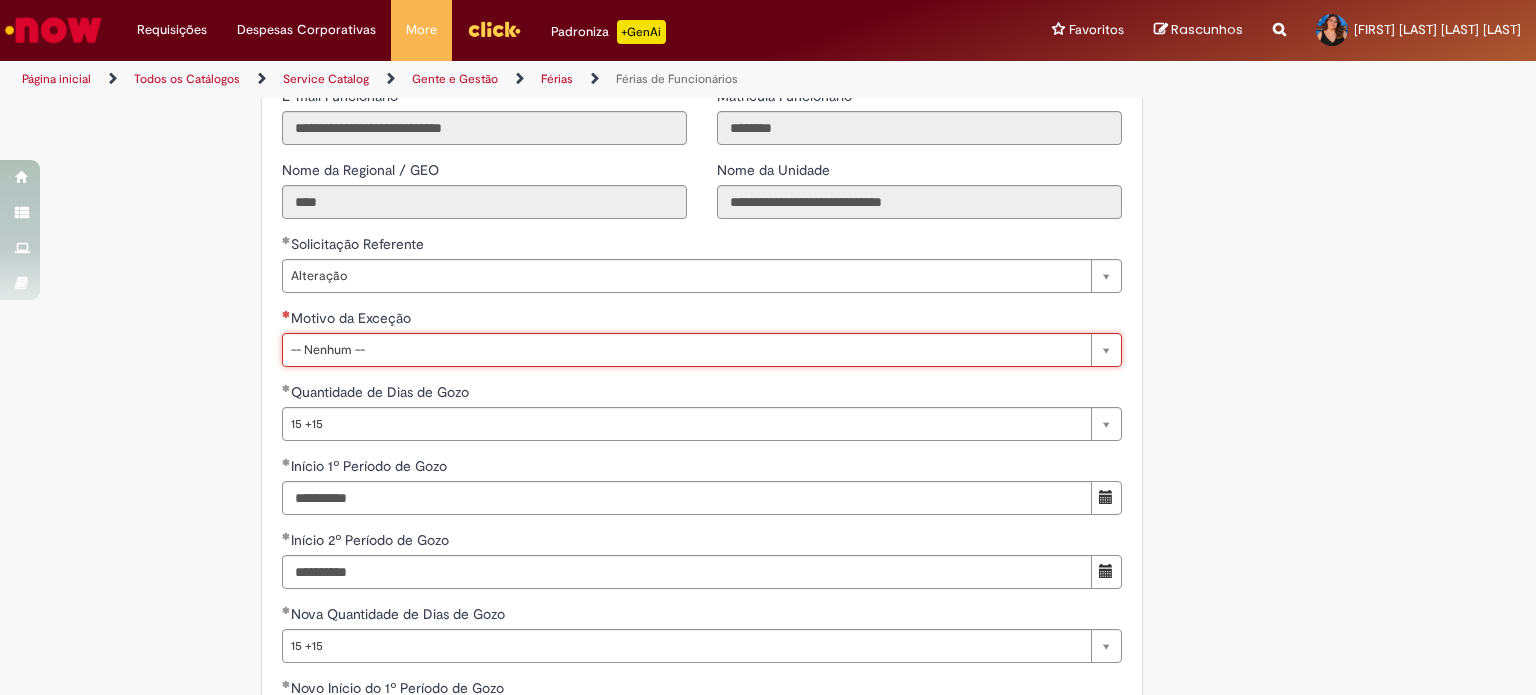 scroll, scrollTop: 0, scrollLeft: 83, axis: horizontal 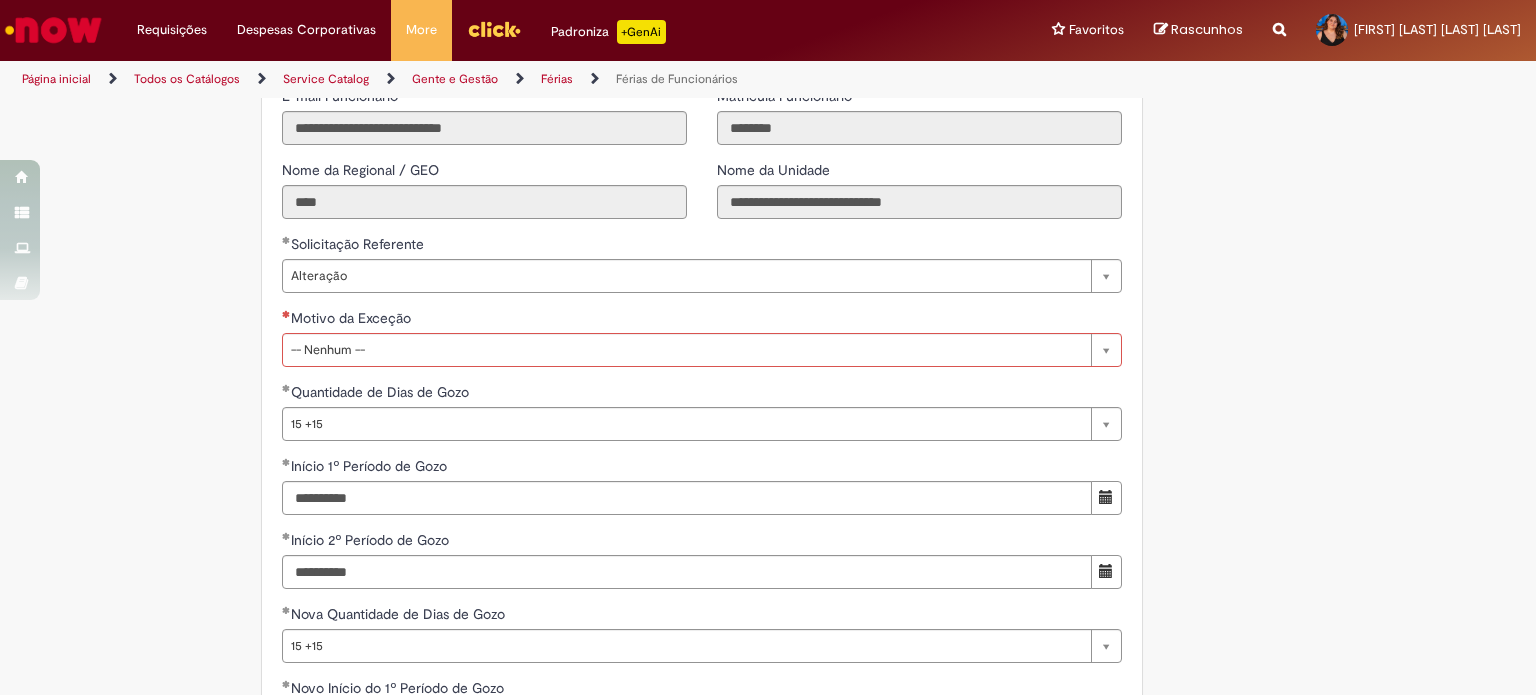 click on "**********" at bounding box center [702, 567] 